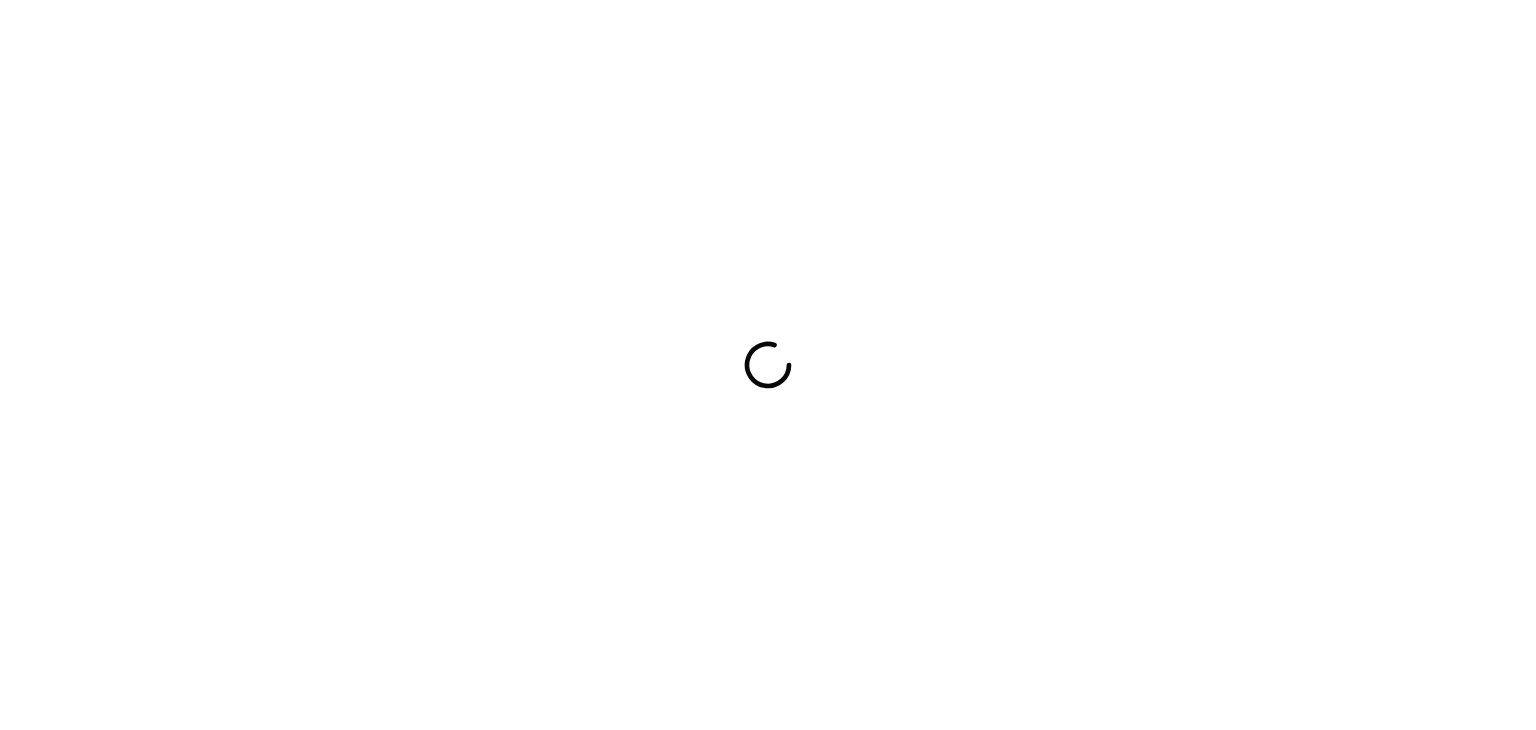 scroll, scrollTop: 0, scrollLeft: 0, axis: both 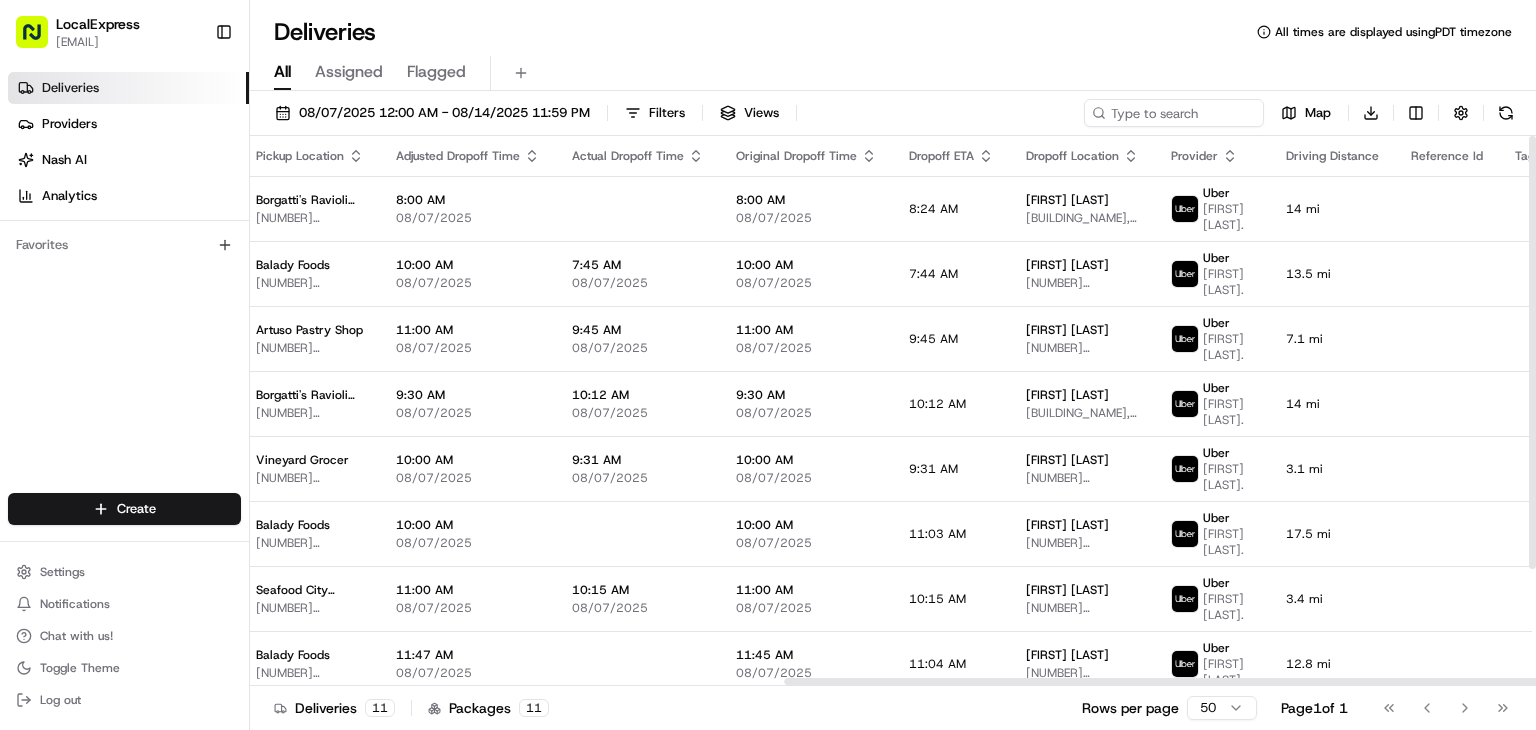 drag, startPoint x: 908, startPoint y: 684, endPoint x: 1136, endPoint y: 689, distance: 228.05482 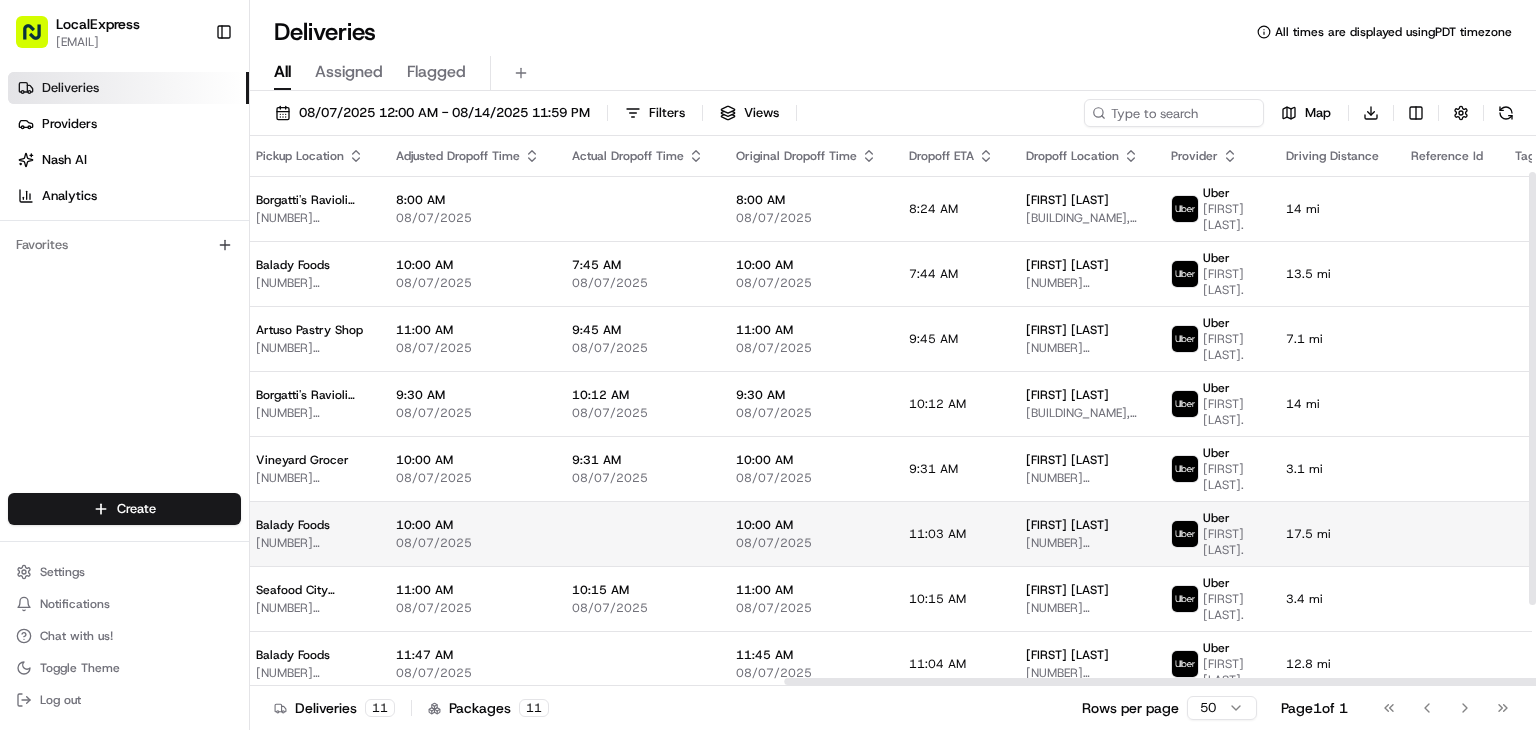 scroll, scrollTop: 148, scrollLeft: 969, axis: both 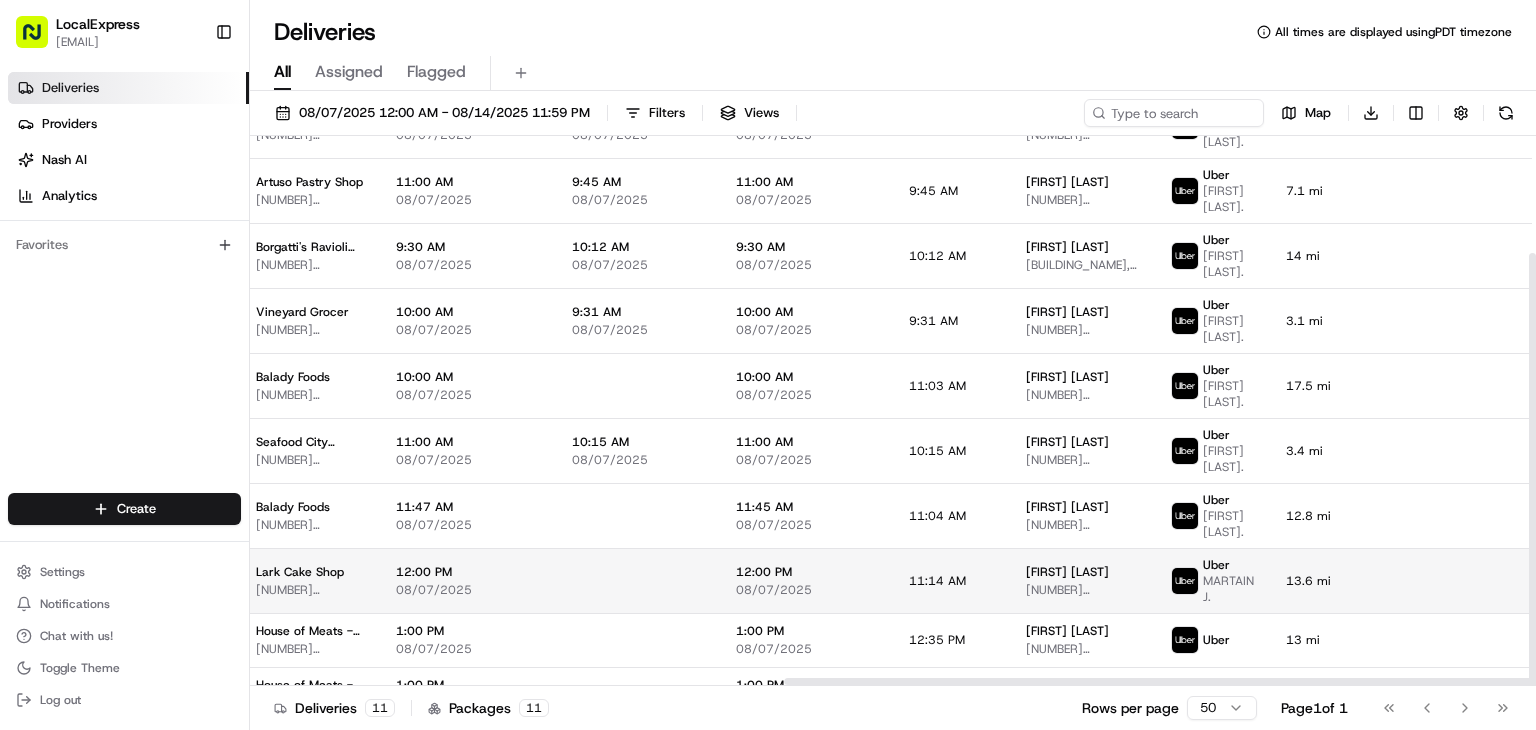 click on "11:14 AM" at bounding box center [951, 580] 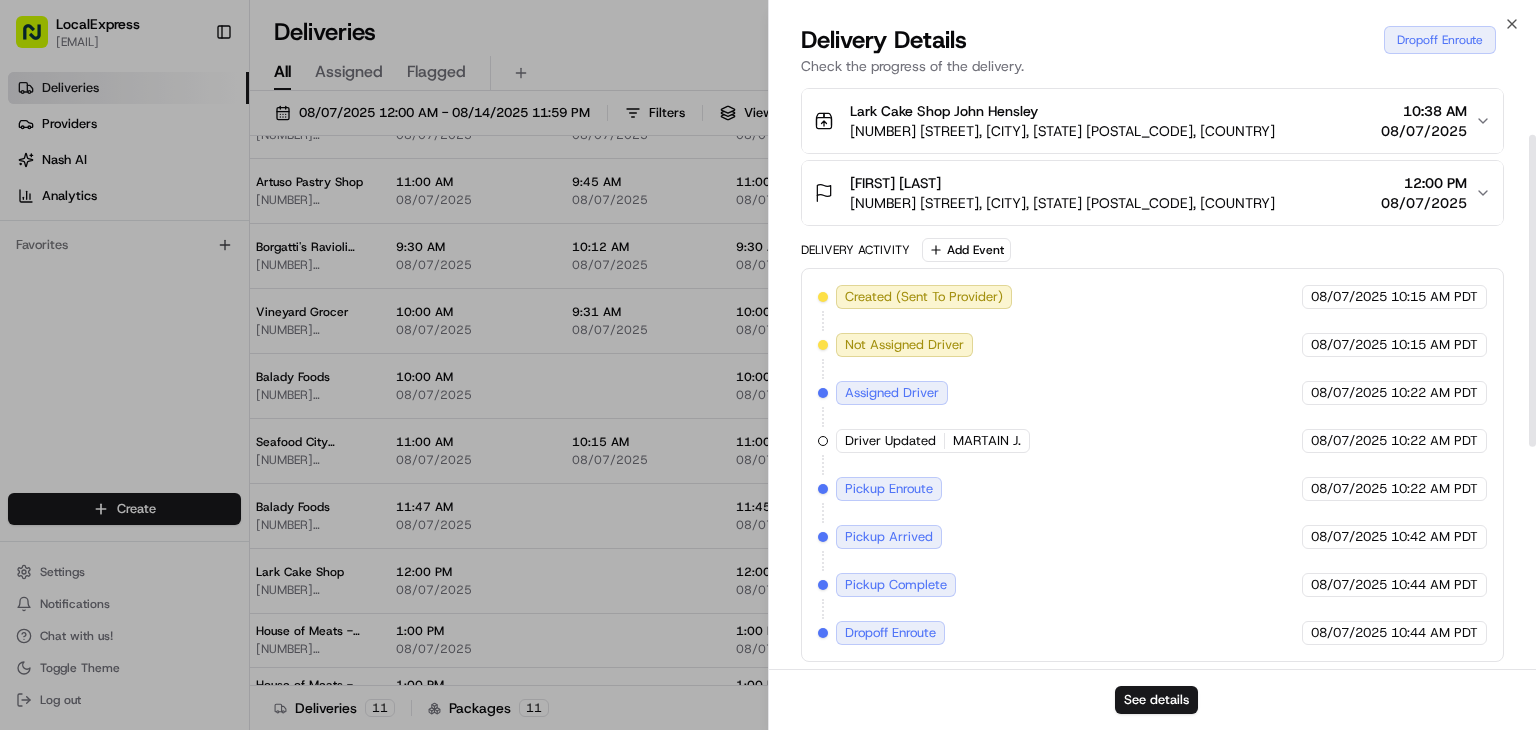 scroll, scrollTop: 0, scrollLeft: 0, axis: both 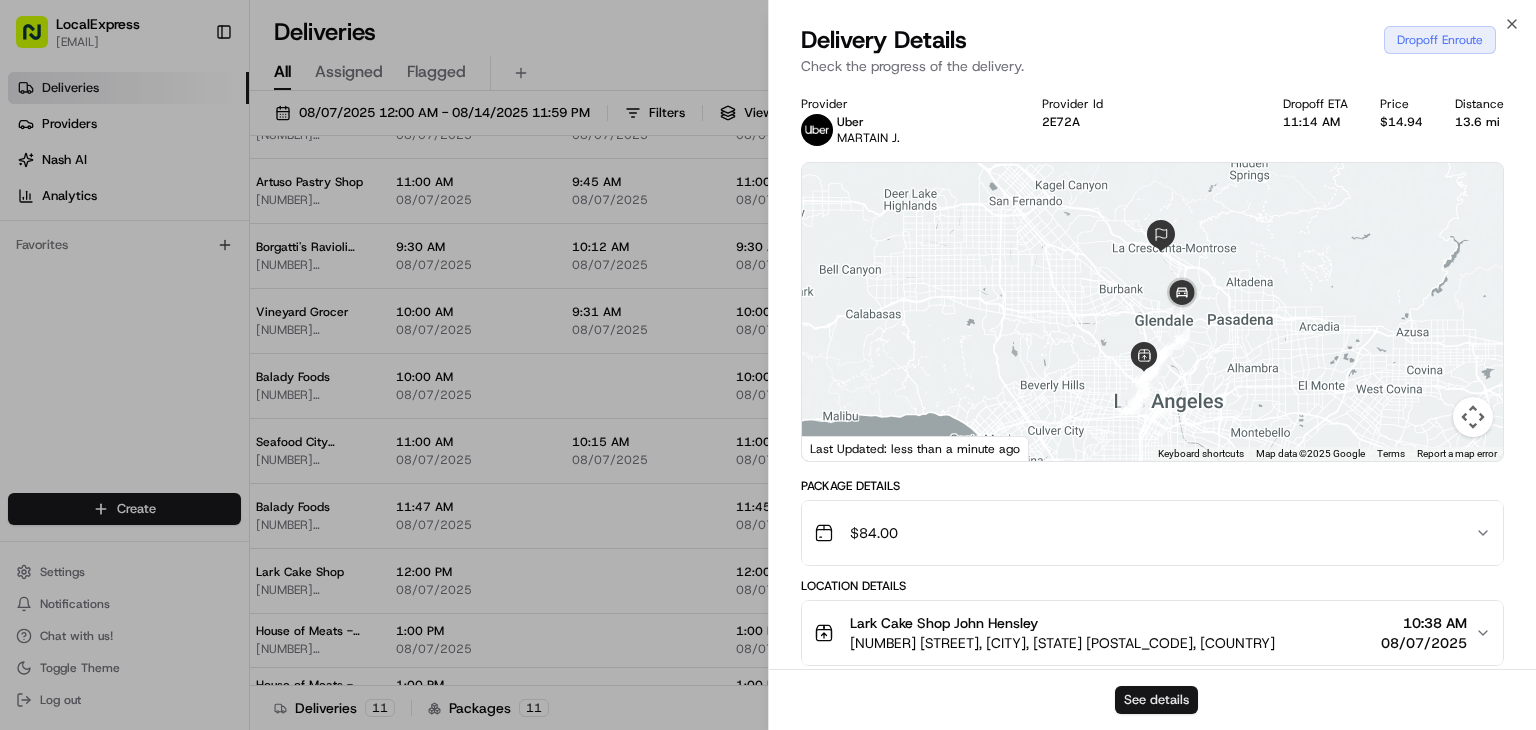 click on "See details" at bounding box center [1156, 700] 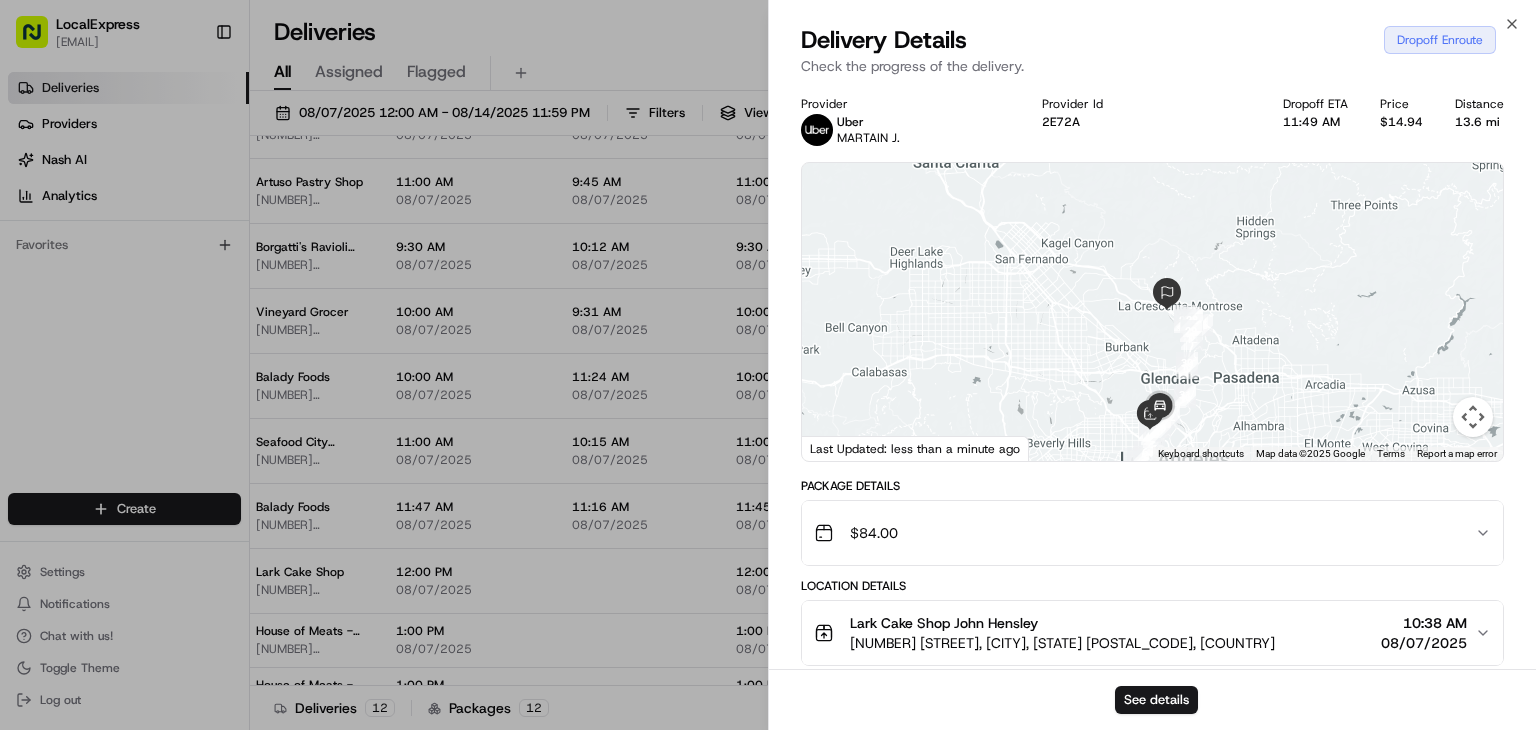 drag, startPoint x: 1249, startPoint y: 287, endPoint x: 1255, endPoint y: 347, distance: 60.299255 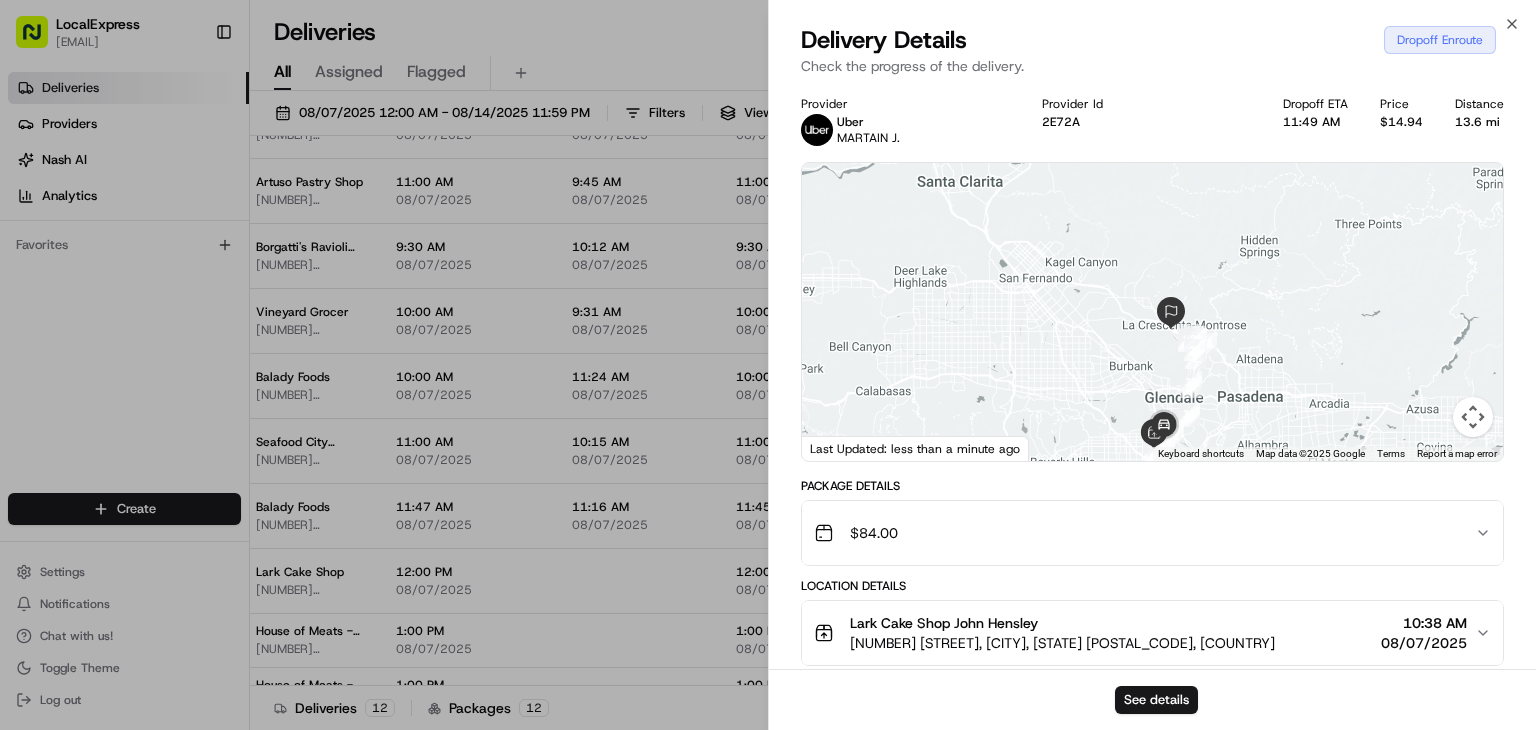 drag, startPoint x: 1280, startPoint y: 313, endPoint x: 1281, endPoint y: 332, distance: 19.026299 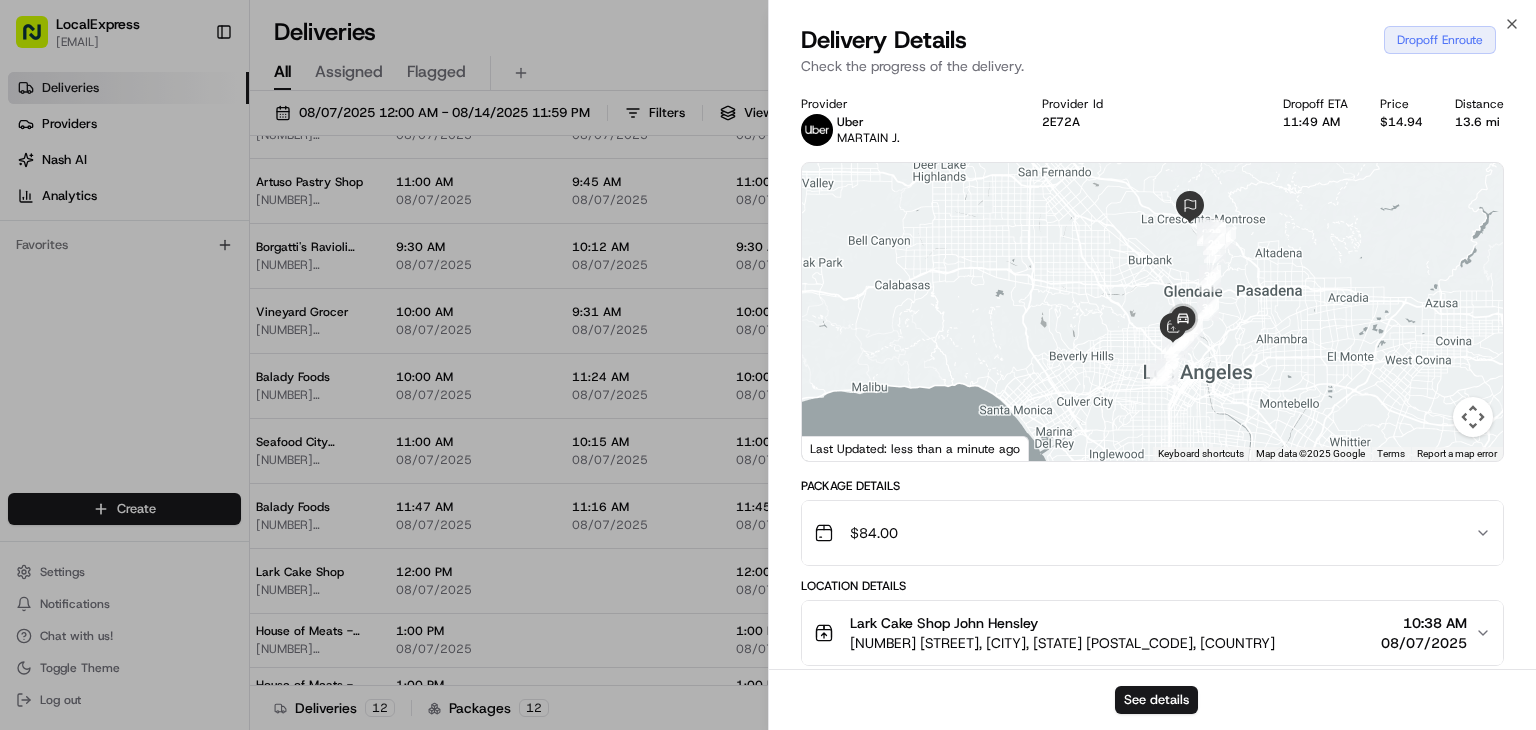 drag, startPoint x: 1228, startPoint y: 376, endPoint x: 1247, endPoint y: 260, distance: 117.54574 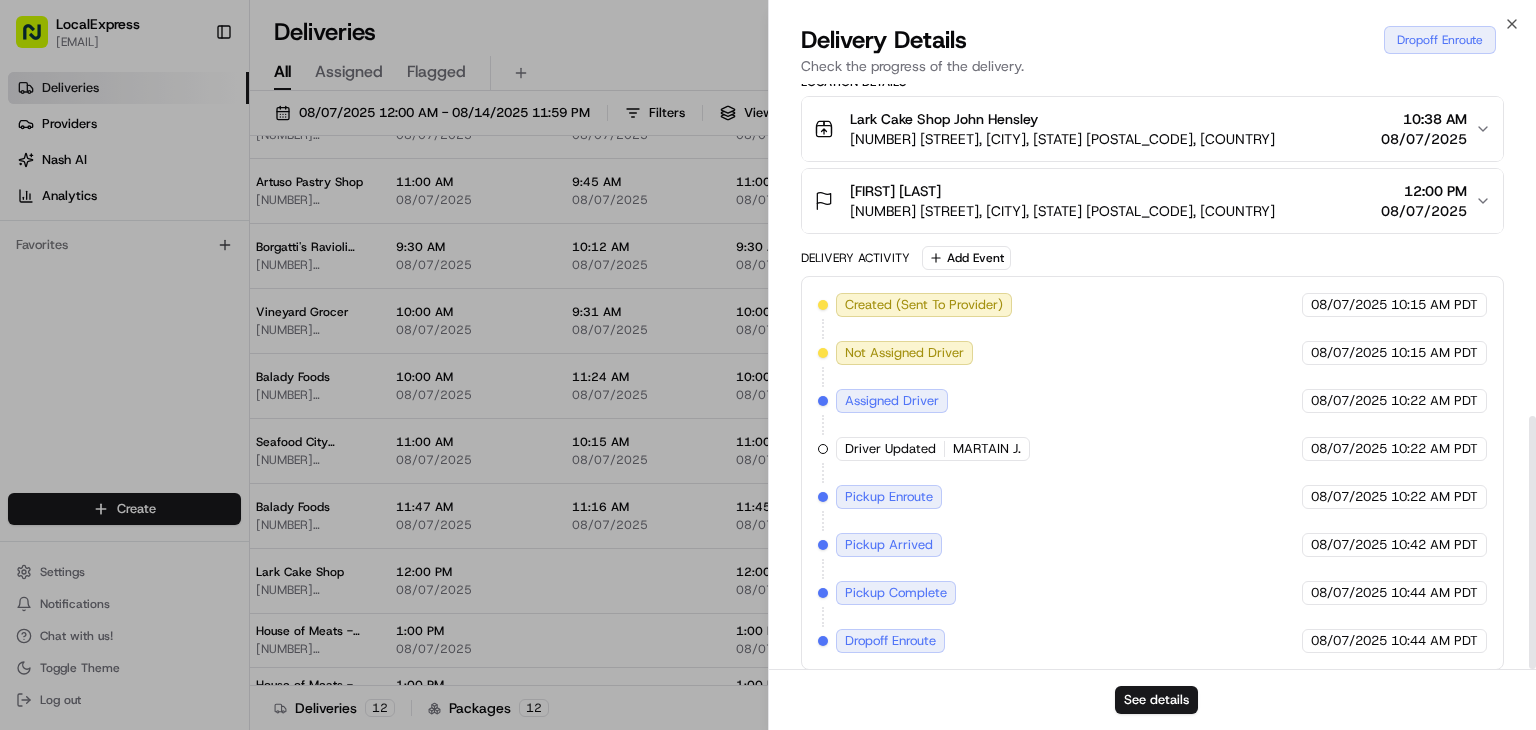 scroll, scrollTop: 768, scrollLeft: 0, axis: vertical 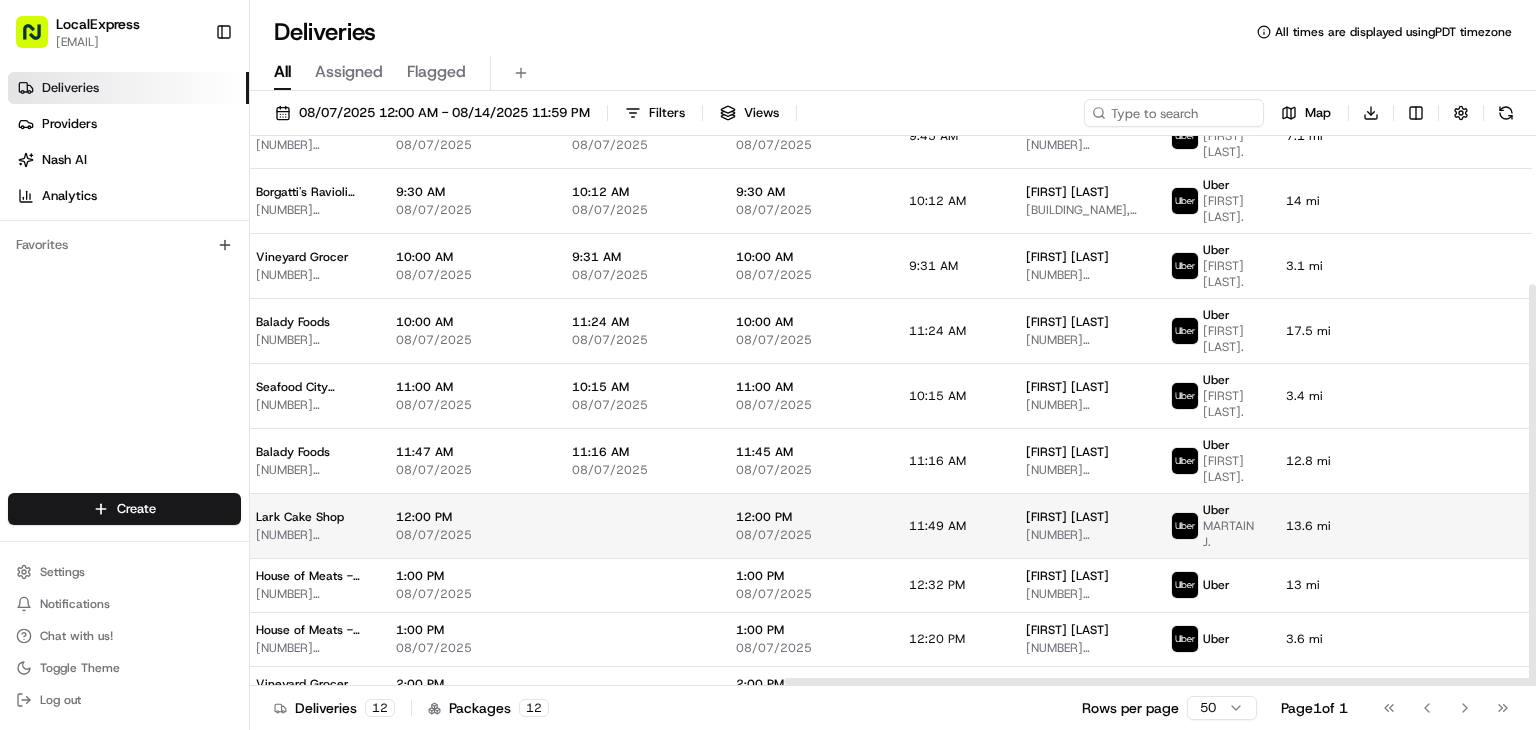 click at bounding box center (638, 525) 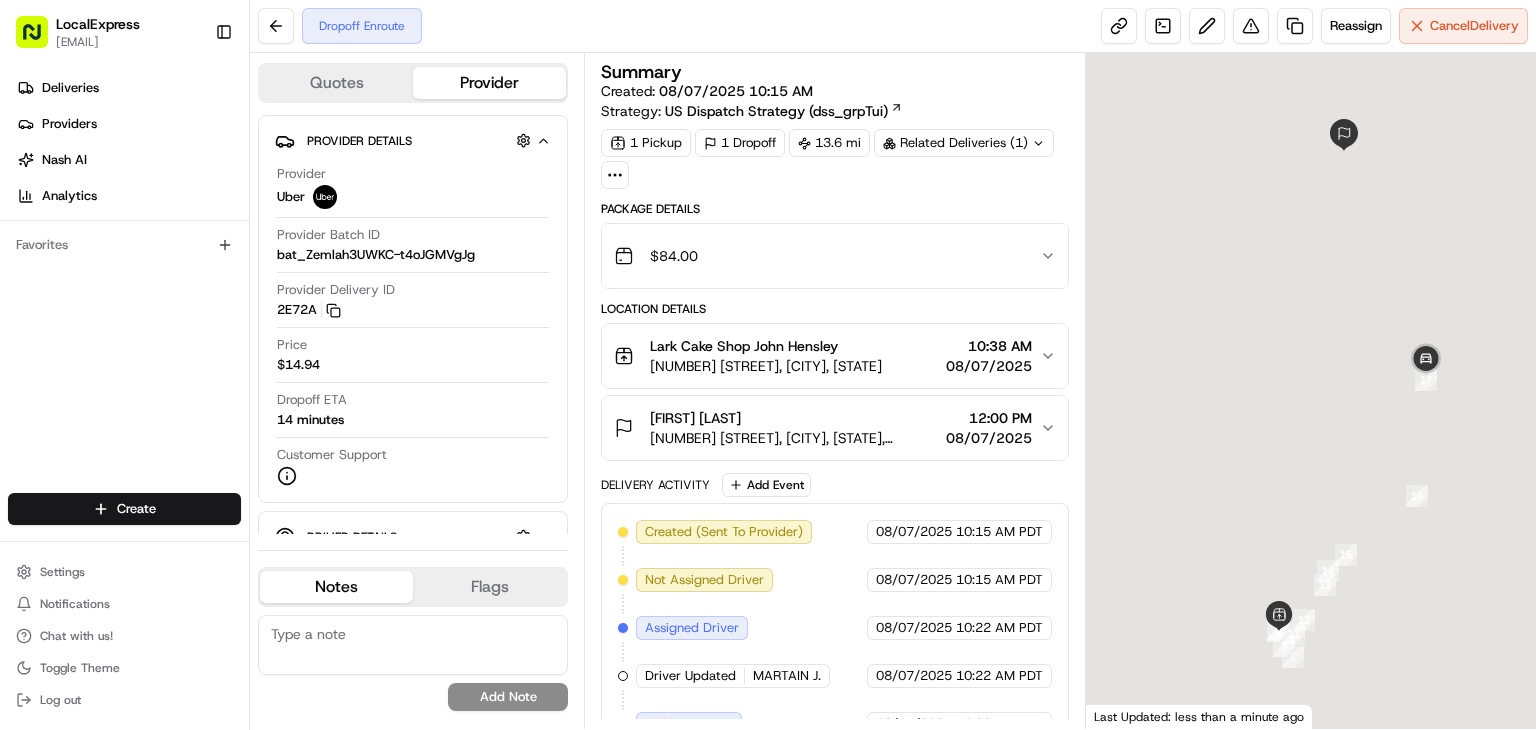 scroll, scrollTop: 0, scrollLeft: 0, axis: both 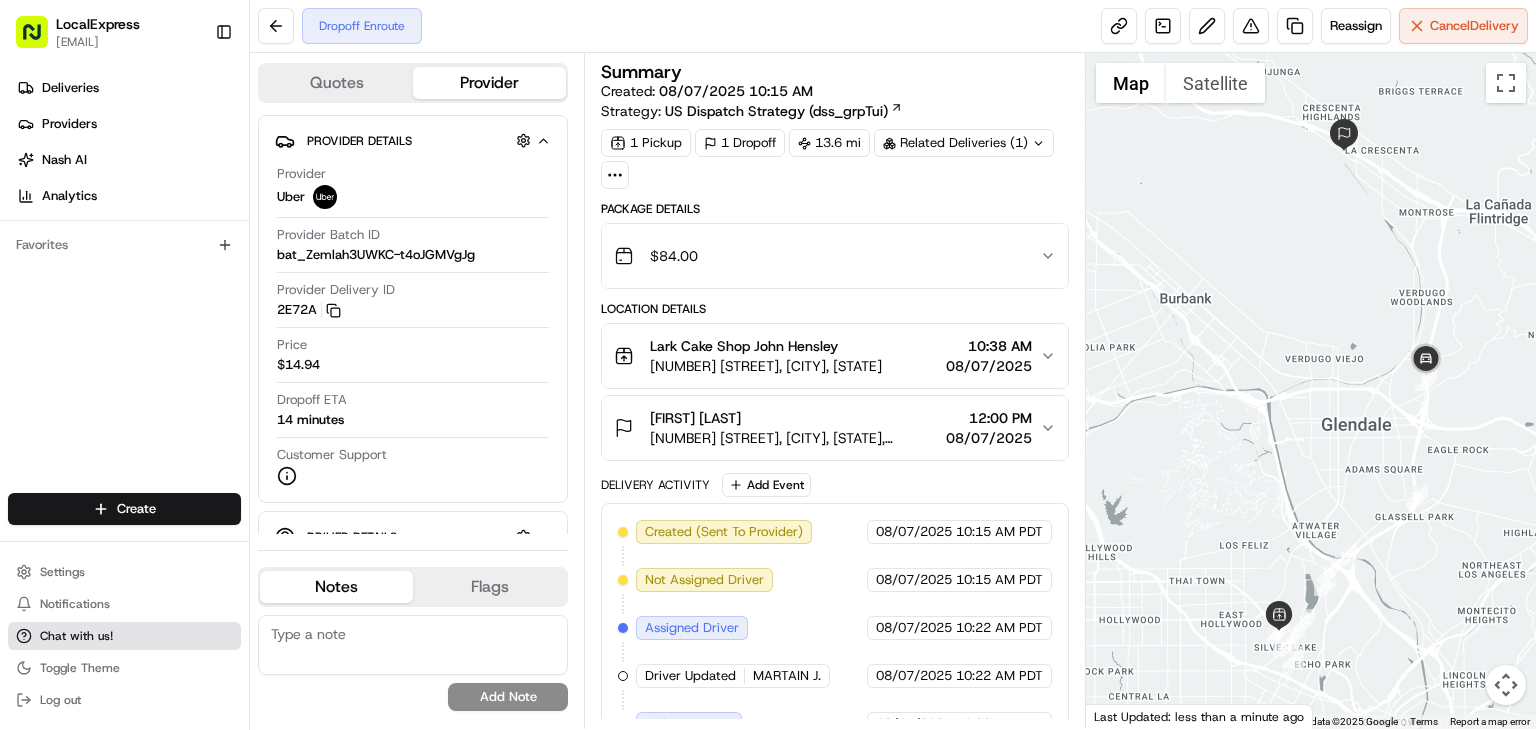 click on "Chat with us!" at bounding box center [124, 636] 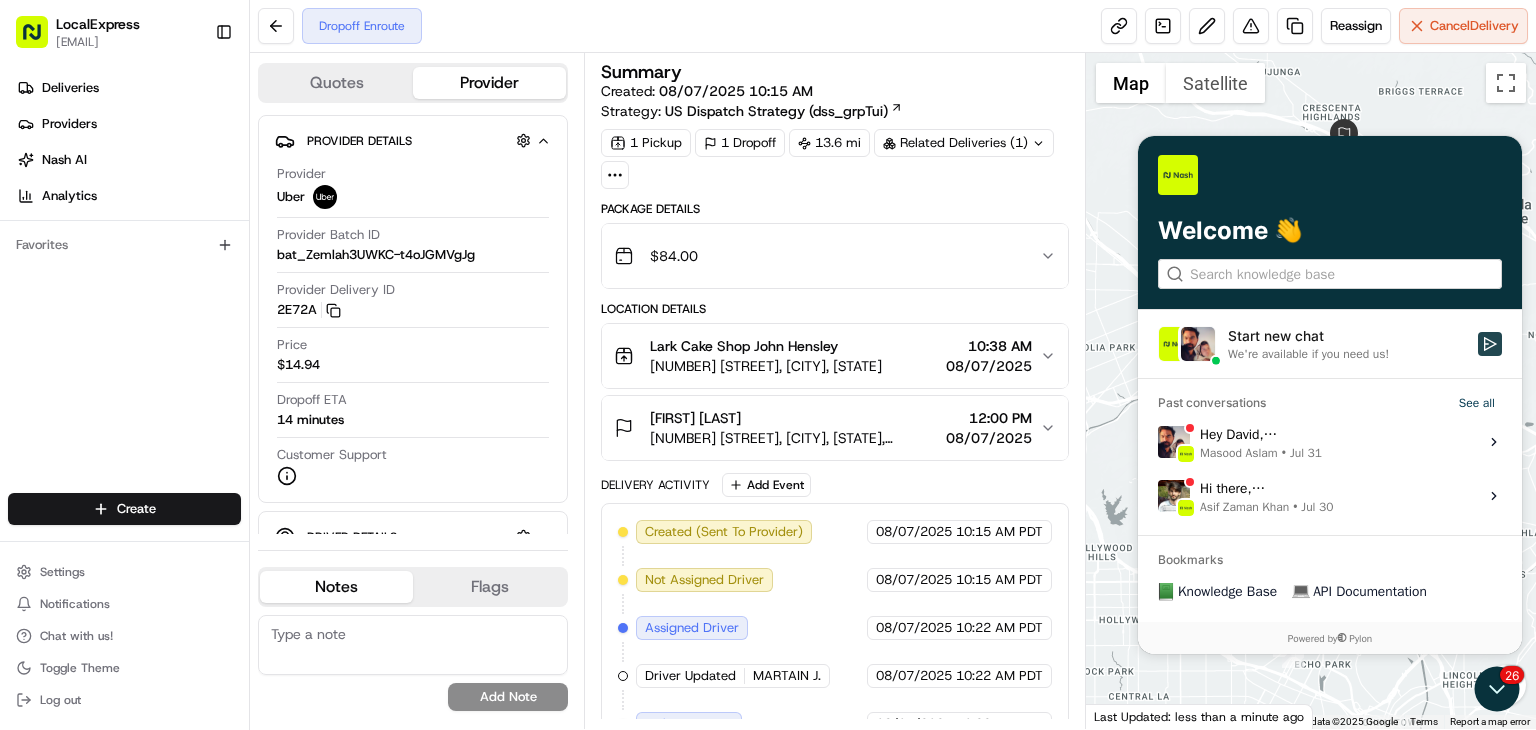 click 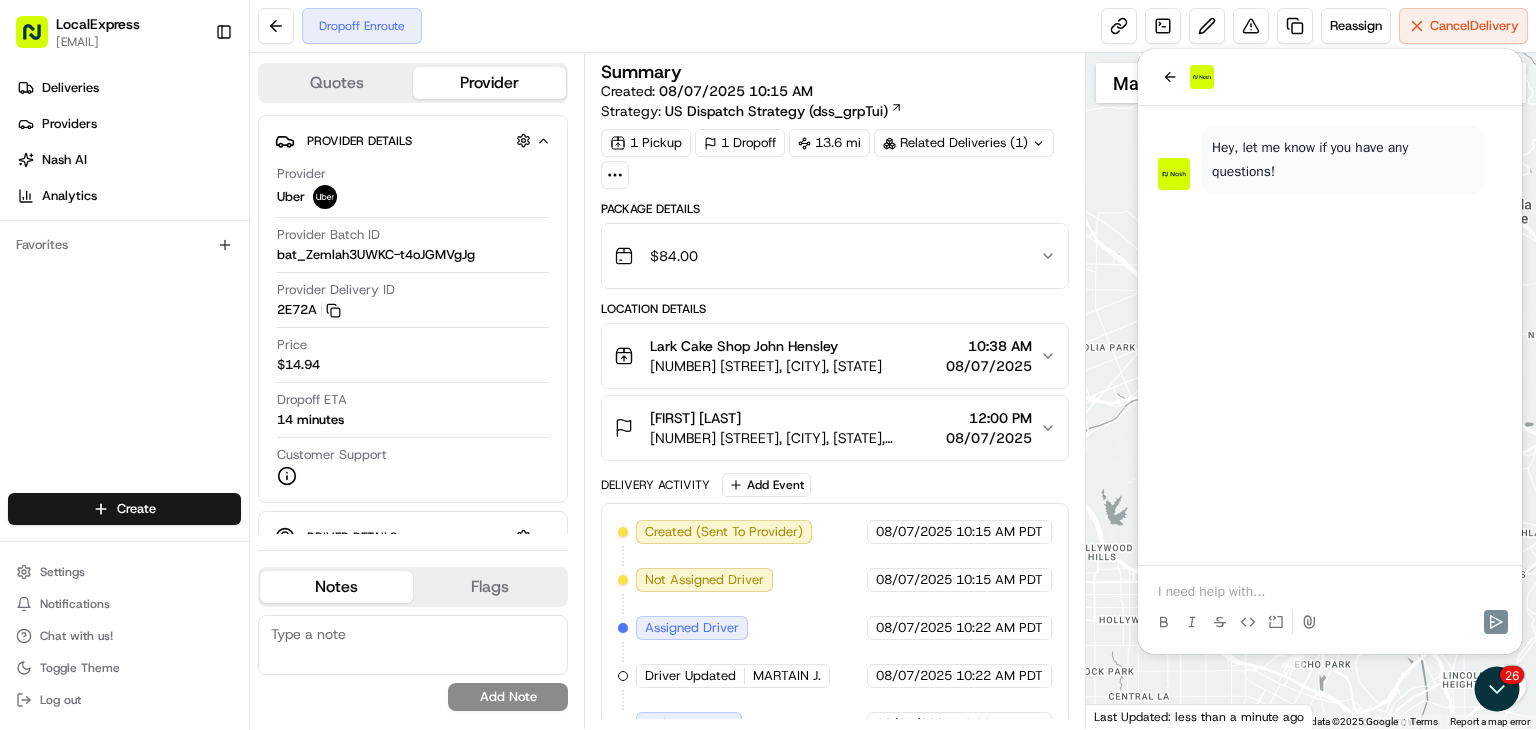 click at bounding box center [1330, 604] 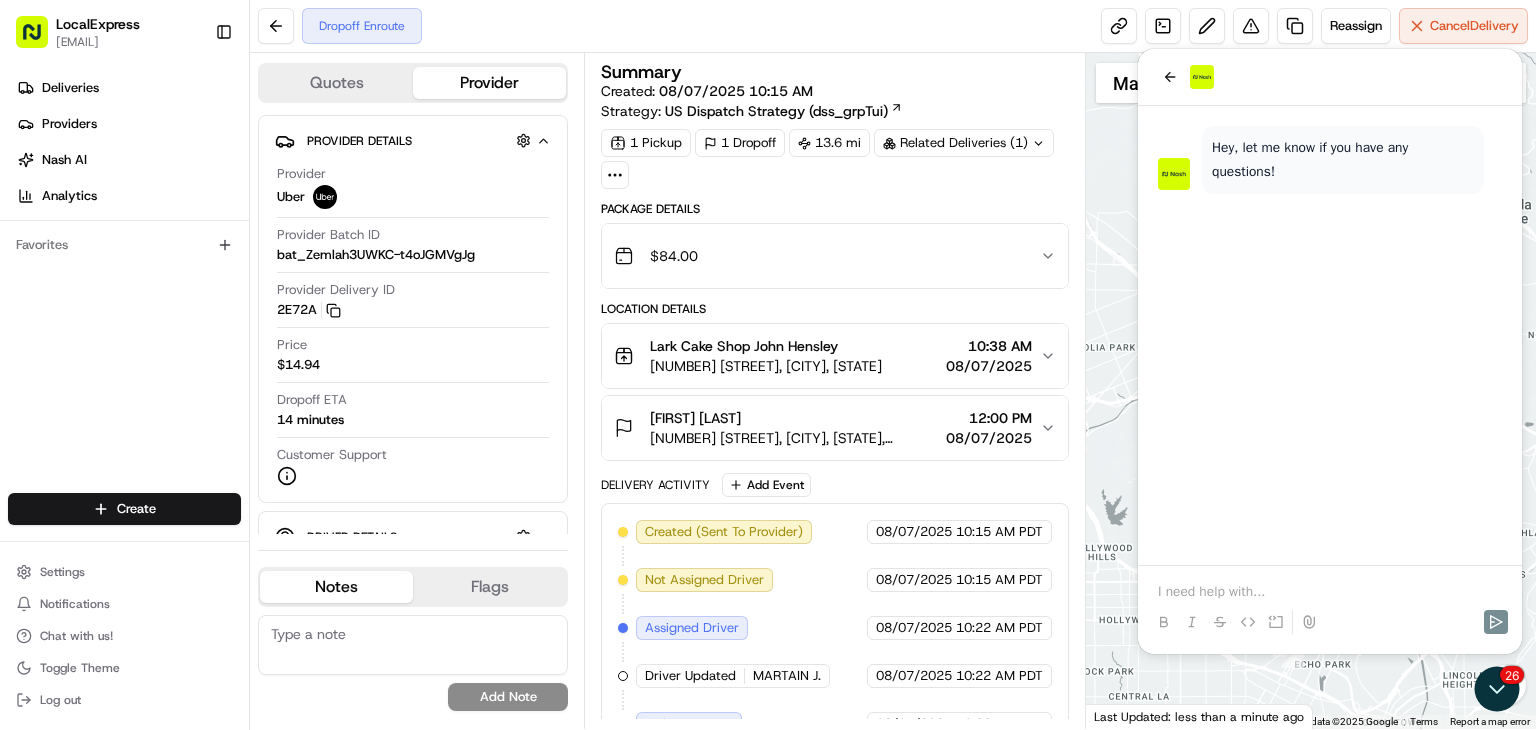 click at bounding box center (1330, 592) 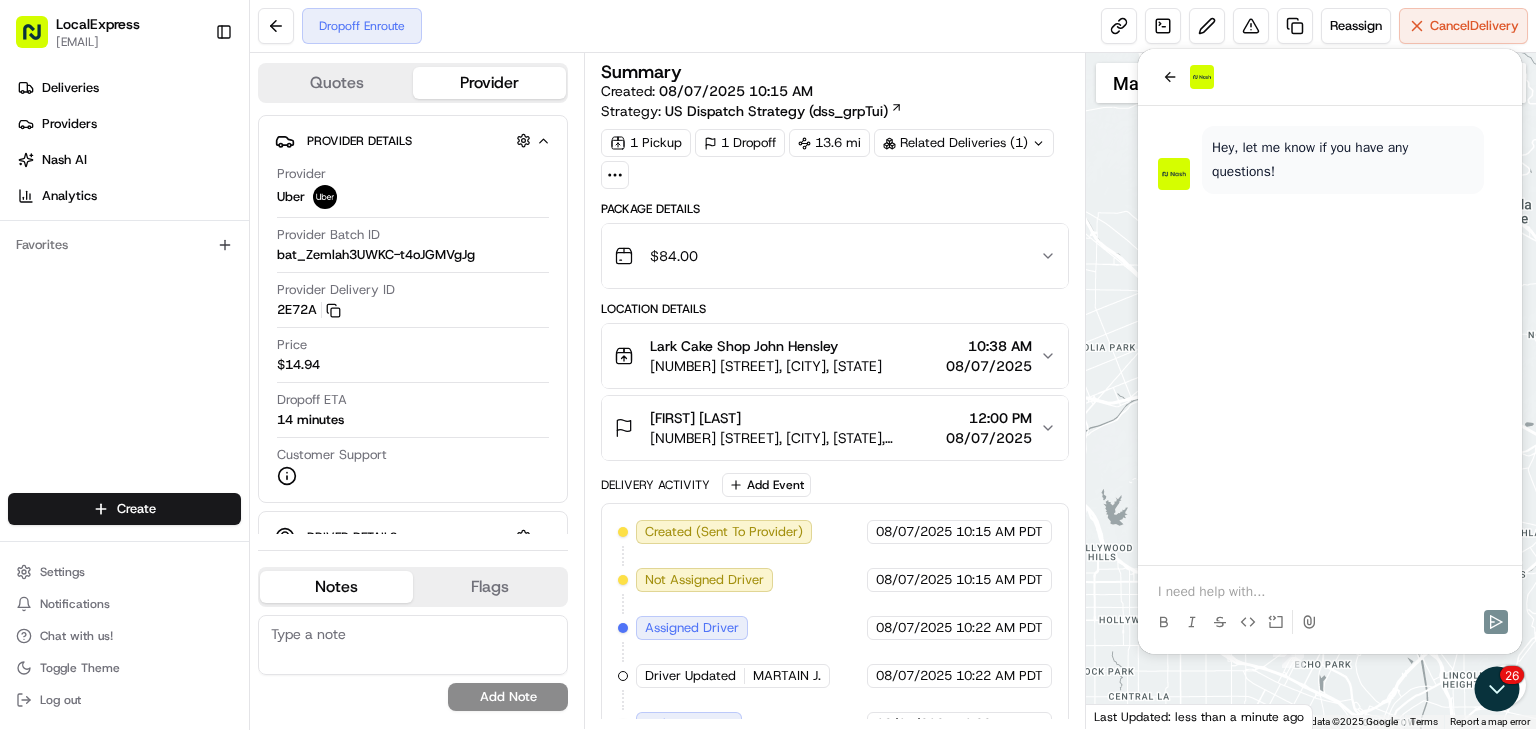 type 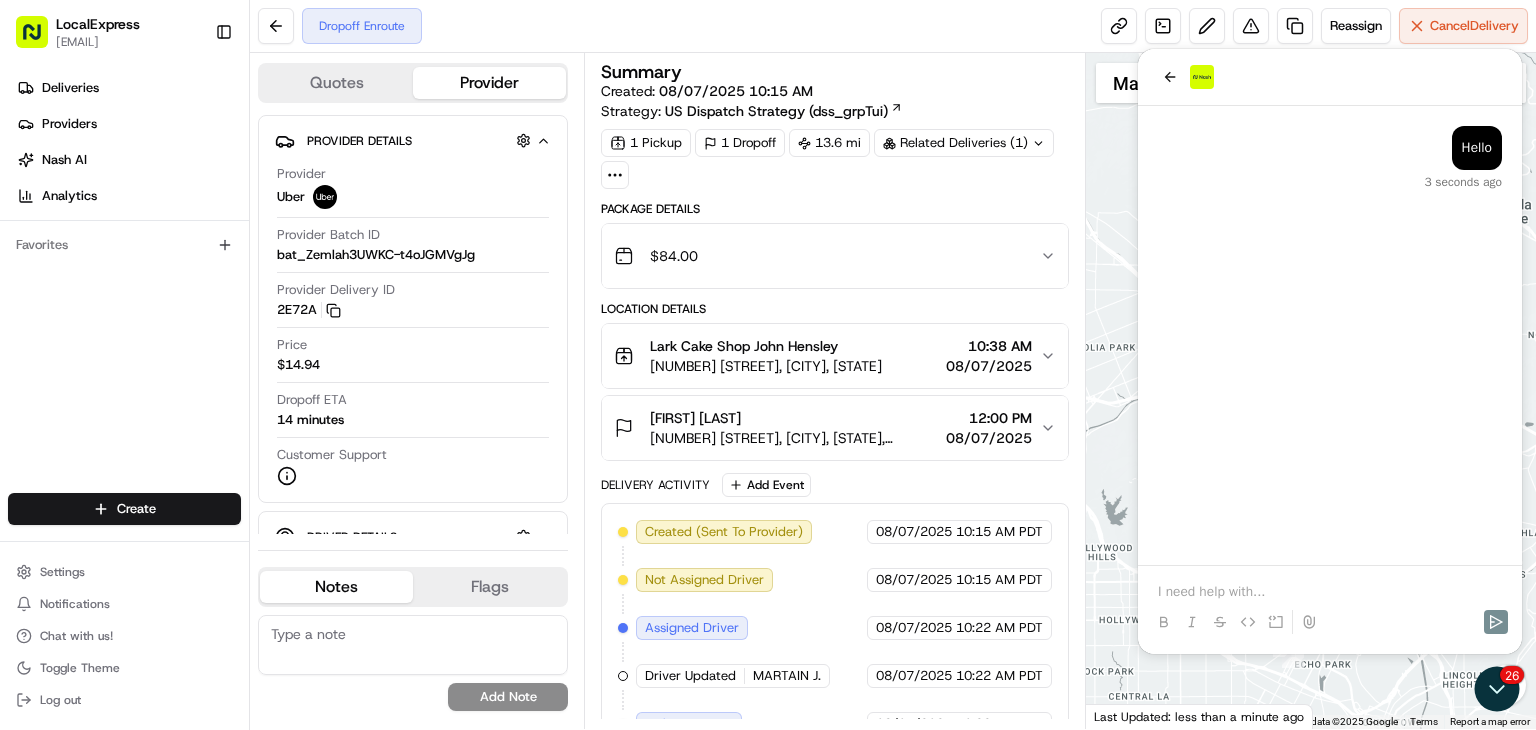 click at bounding box center (1330, 592) 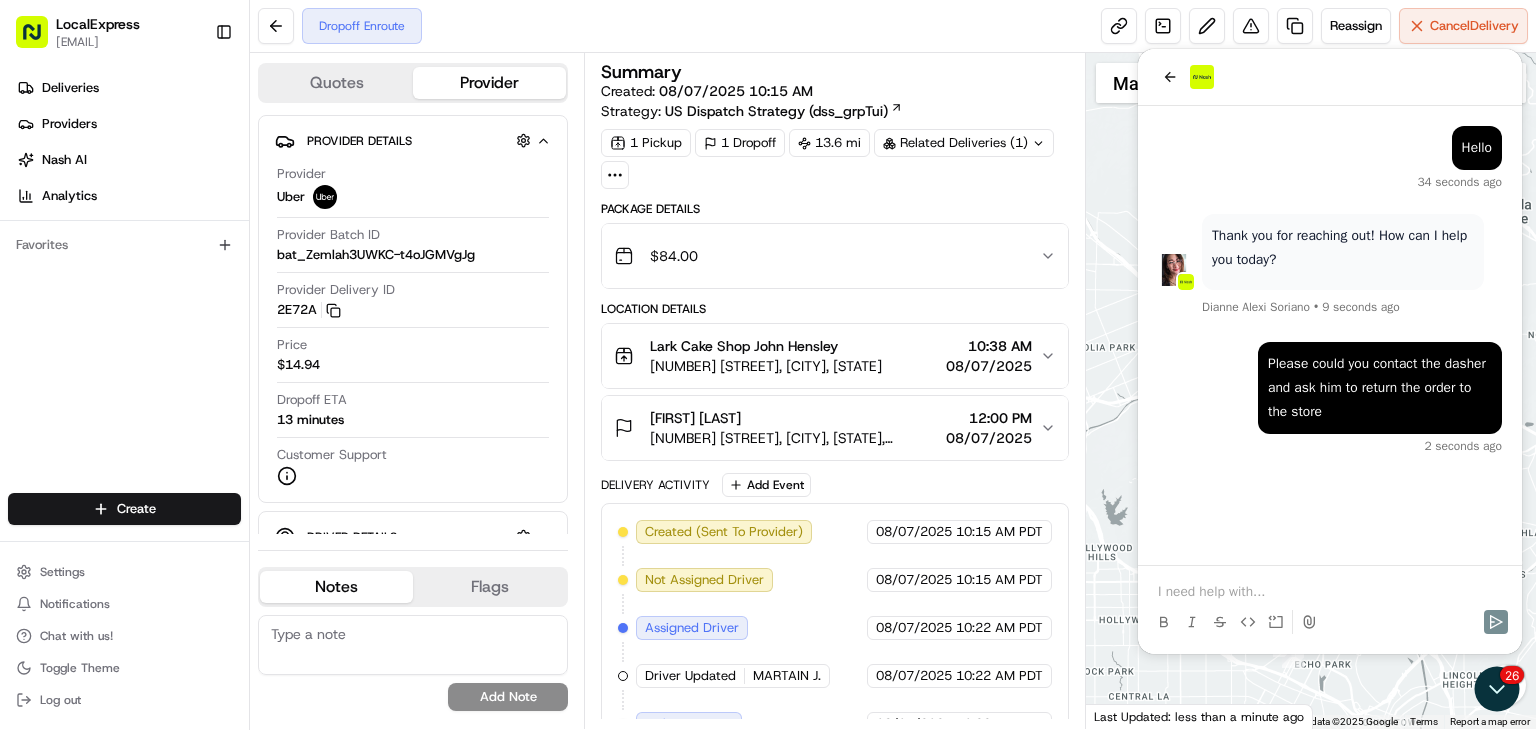 click at bounding box center [1330, 592] 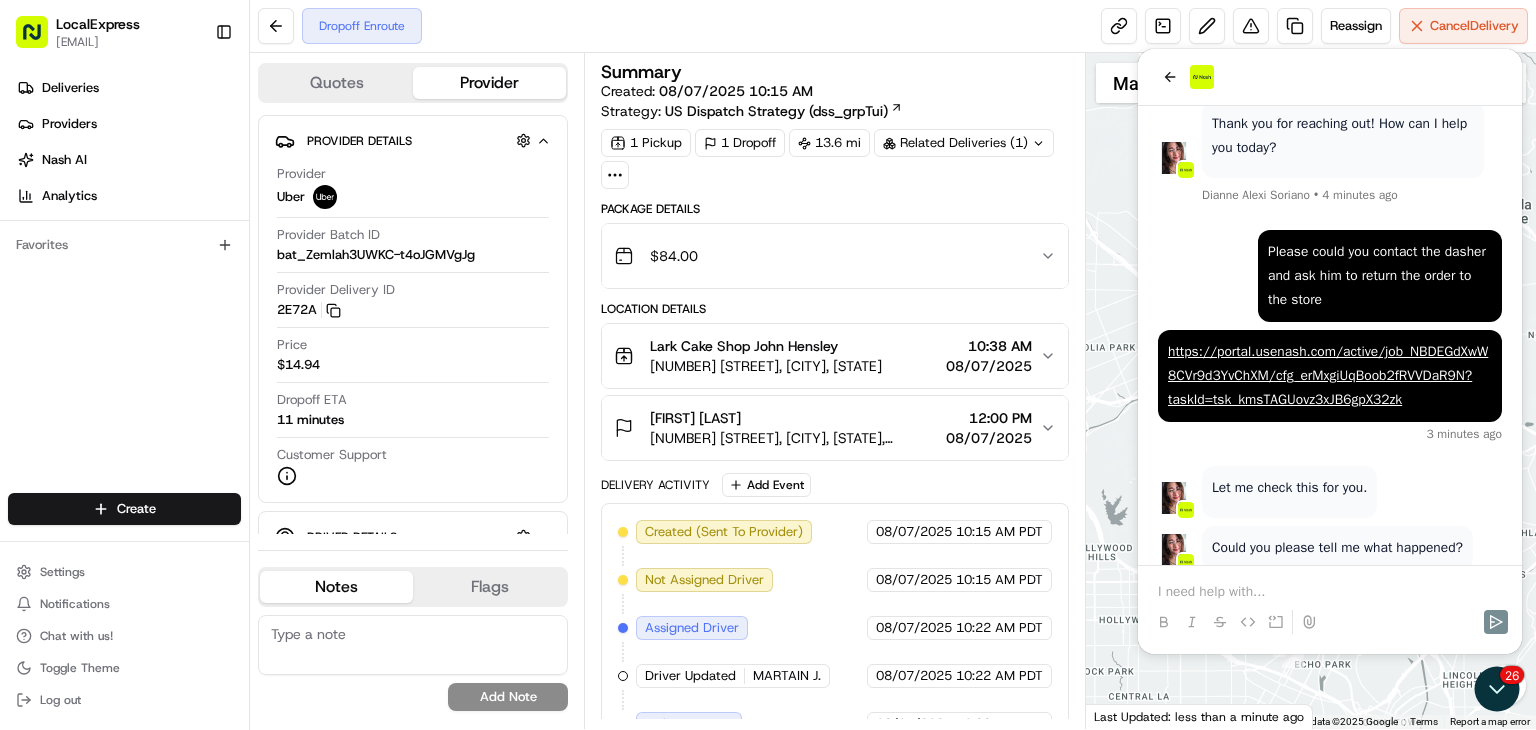 scroll, scrollTop: 164, scrollLeft: 0, axis: vertical 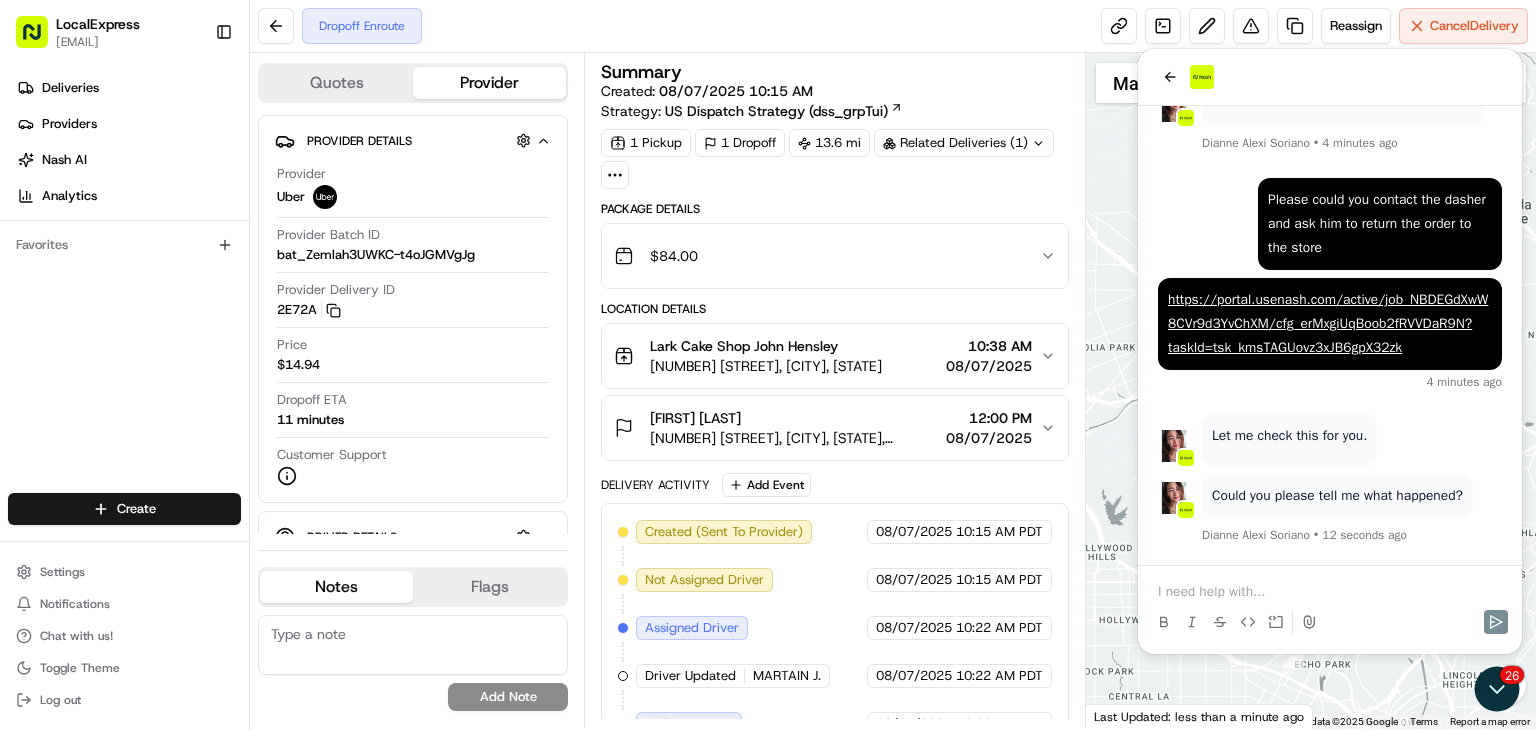 click at bounding box center [1330, 592] 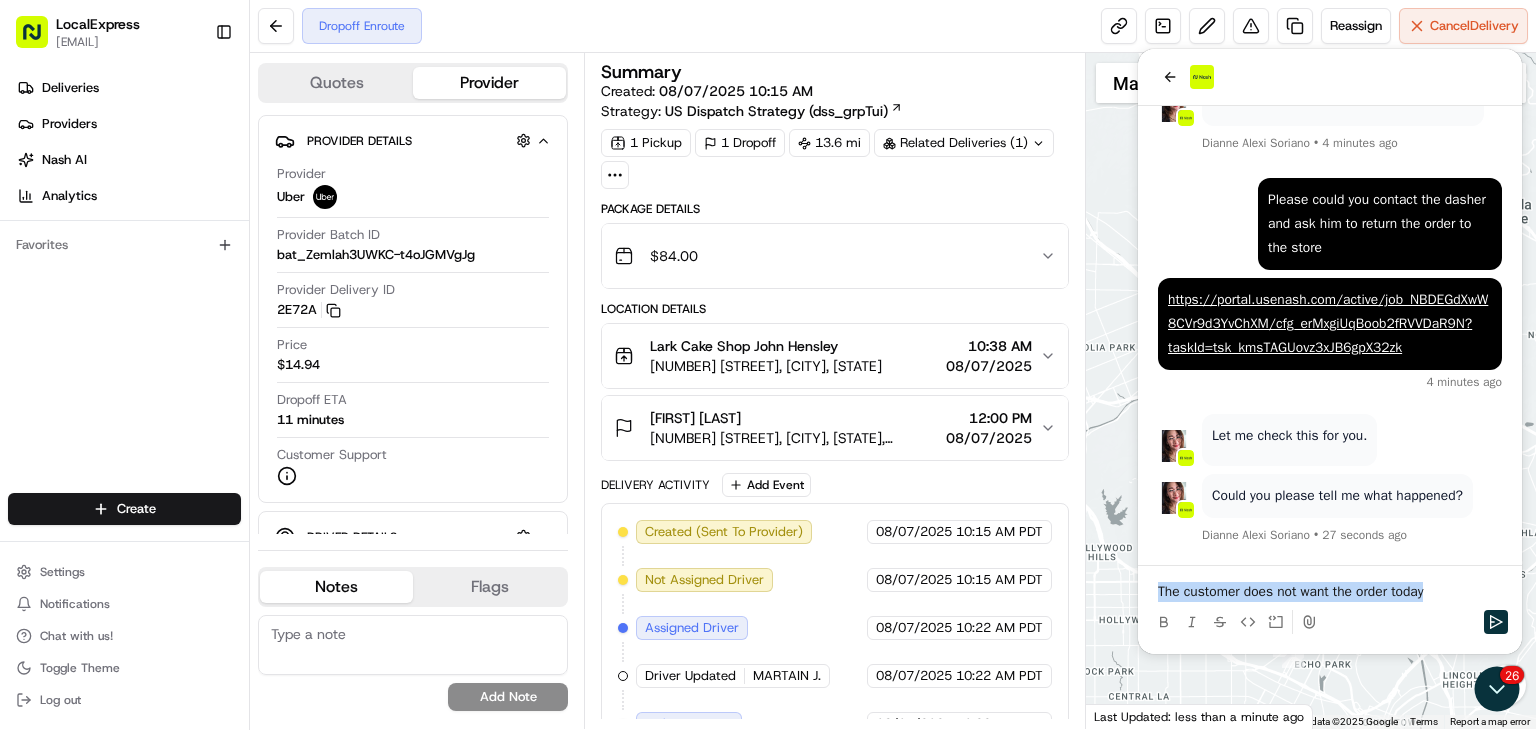 drag, startPoint x: 1444, startPoint y: 597, endPoint x: 1152, endPoint y: 589, distance: 292.10956 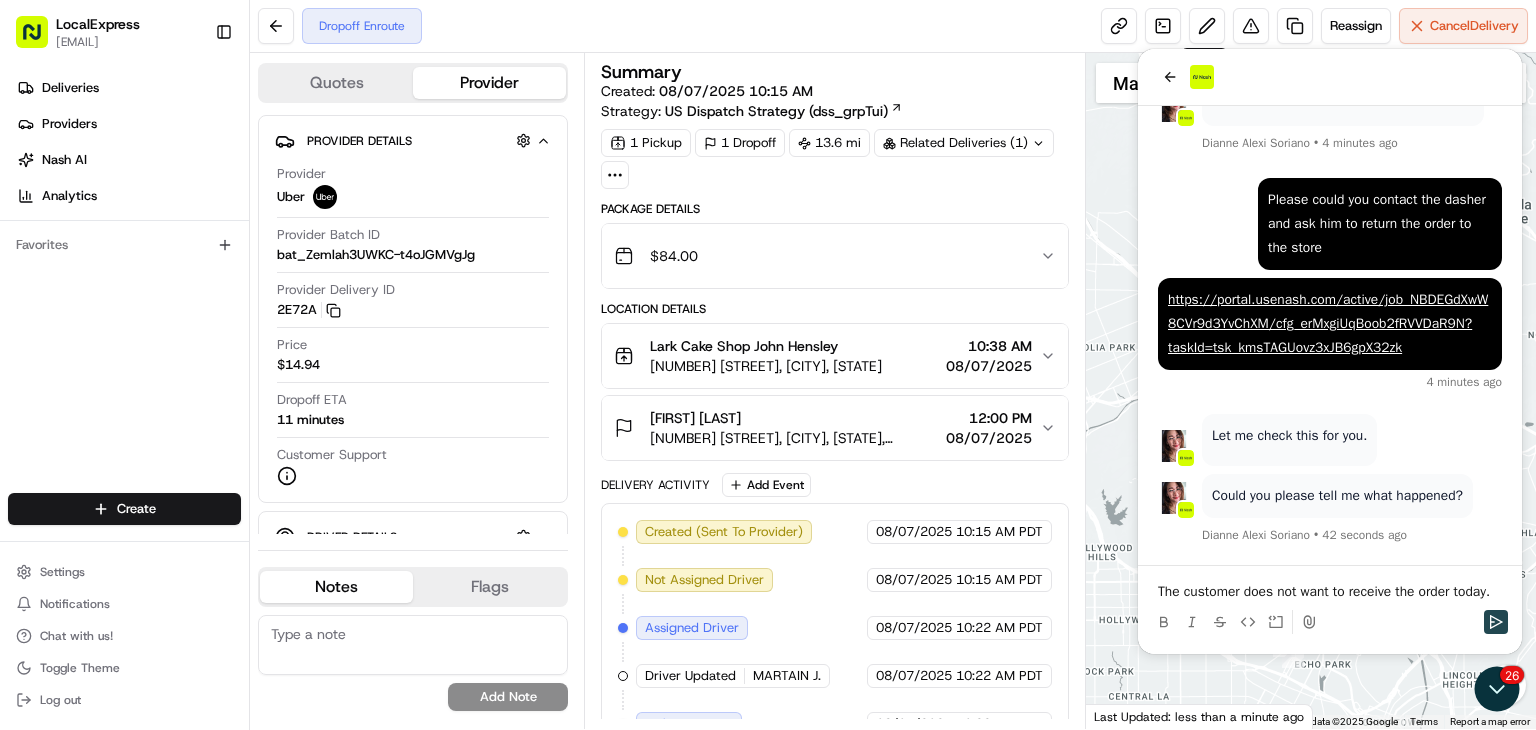 click 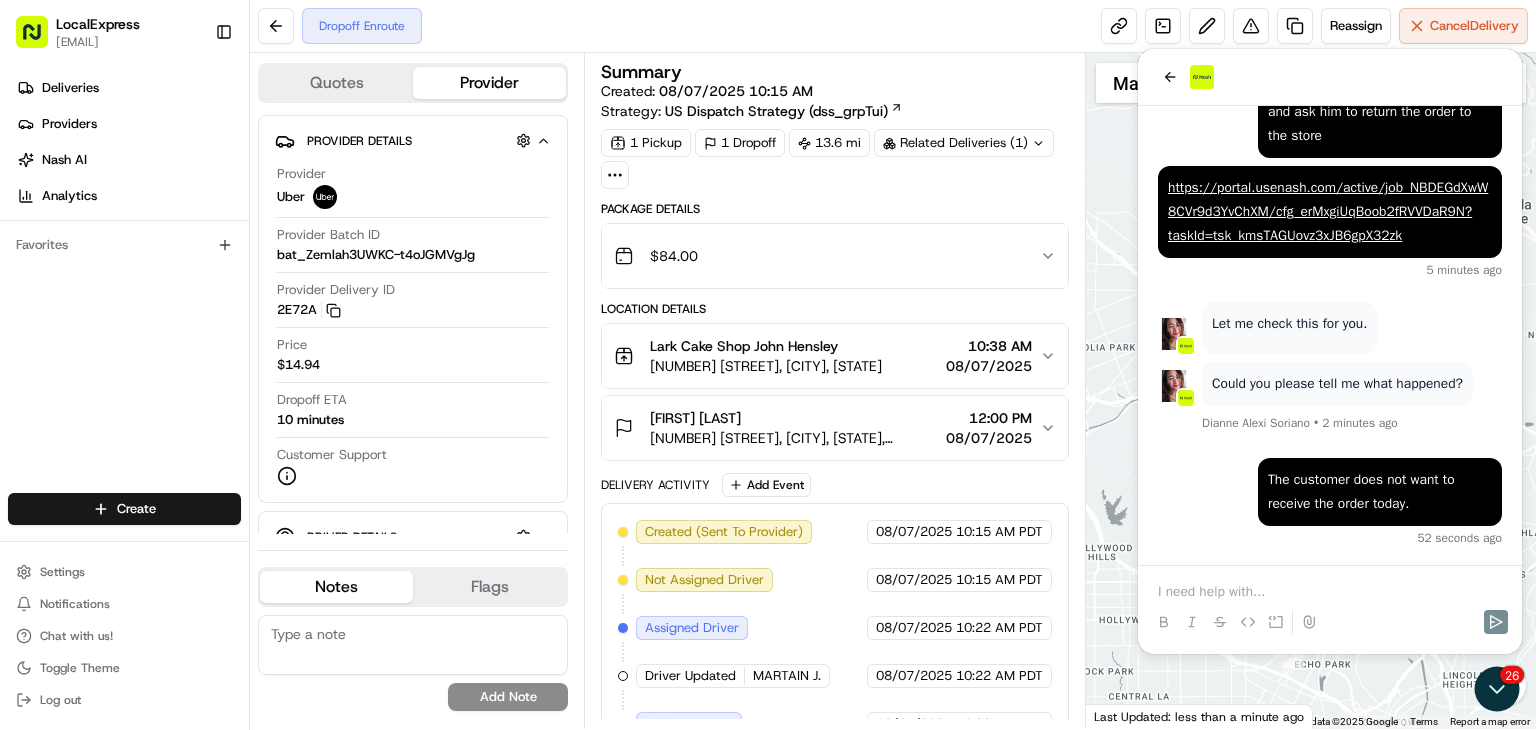scroll, scrollTop: 396, scrollLeft: 0, axis: vertical 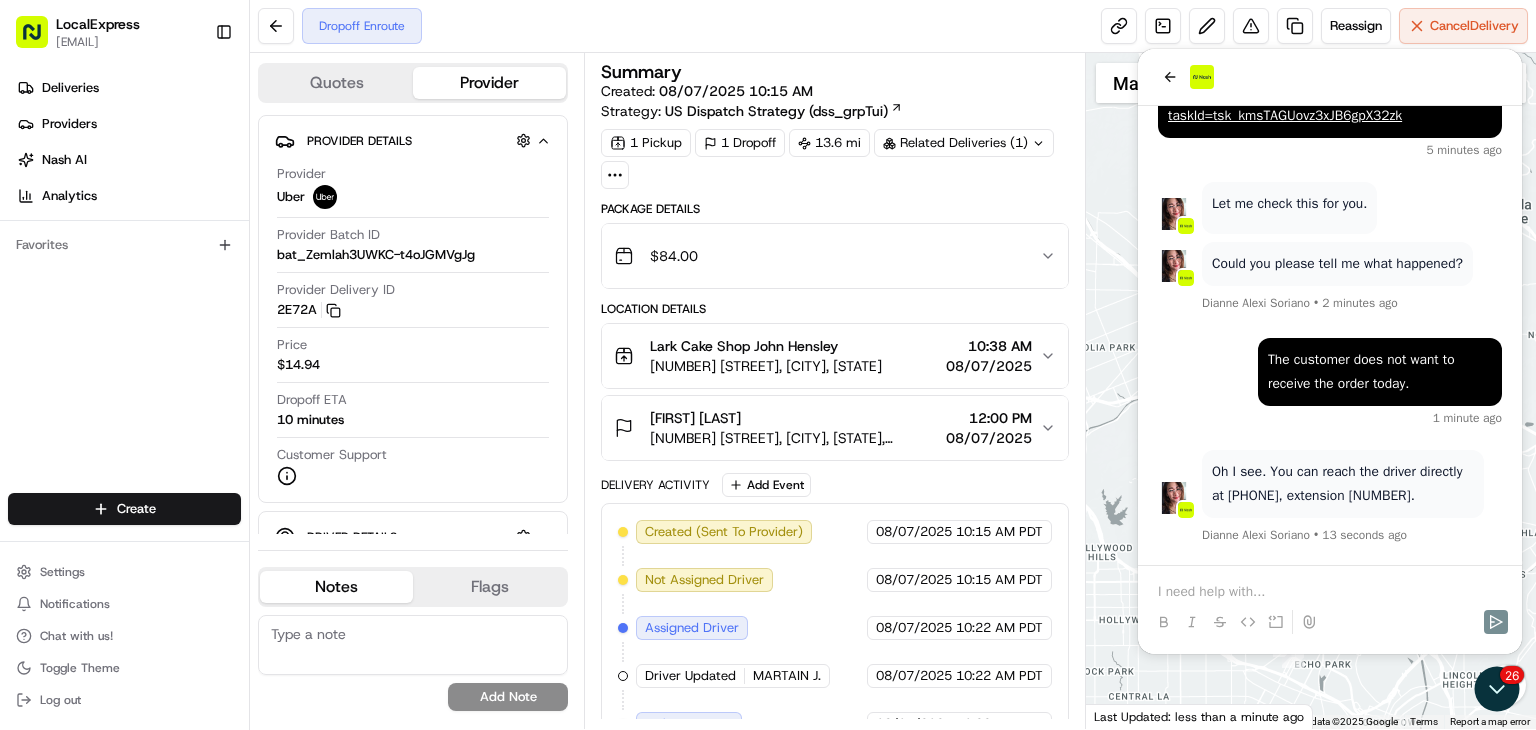 drag, startPoint x: 1328, startPoint y: 497, endPoint x: 1248, endPoint y: 497, distance: 80 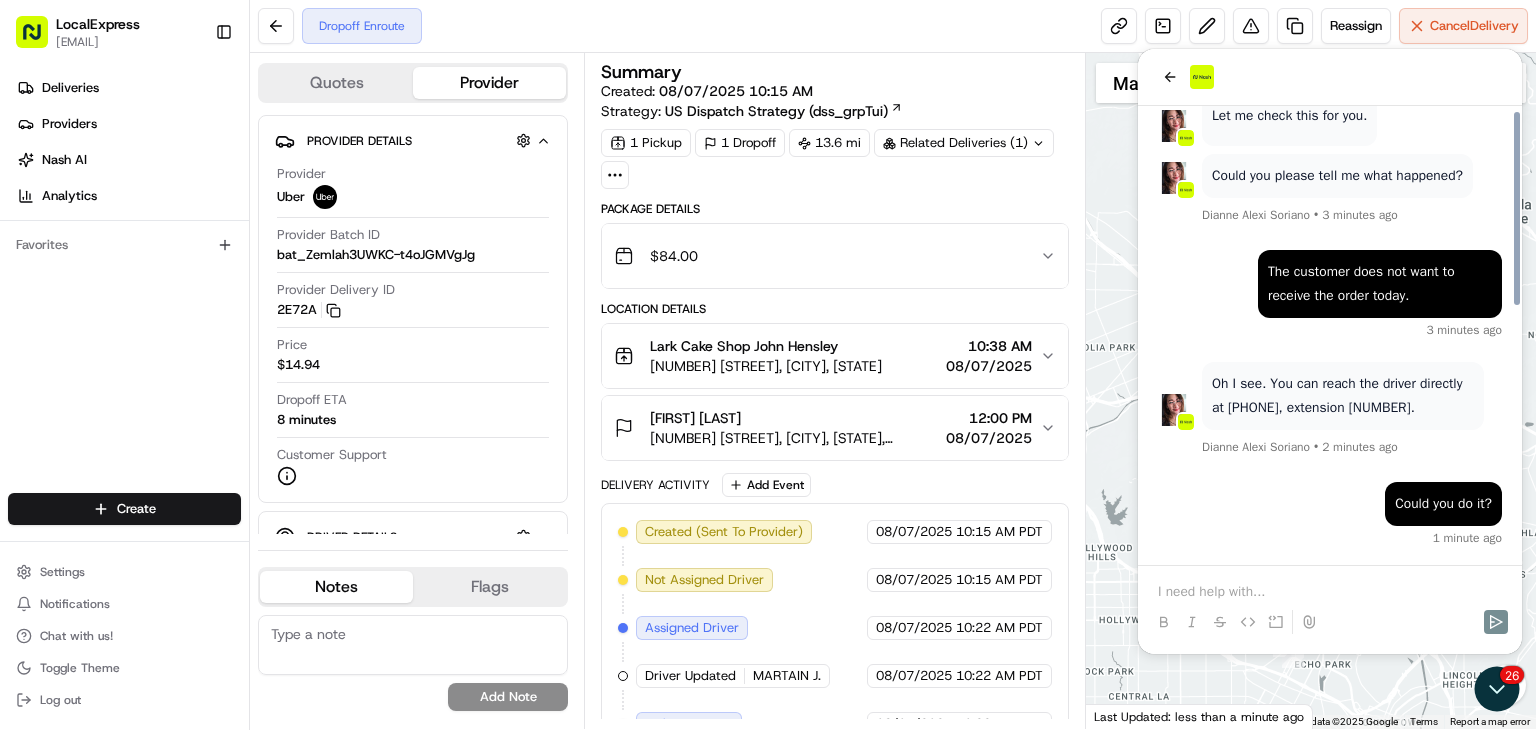 scroll, scrollTop: 604, scrollLeft: 0, axis: vertical 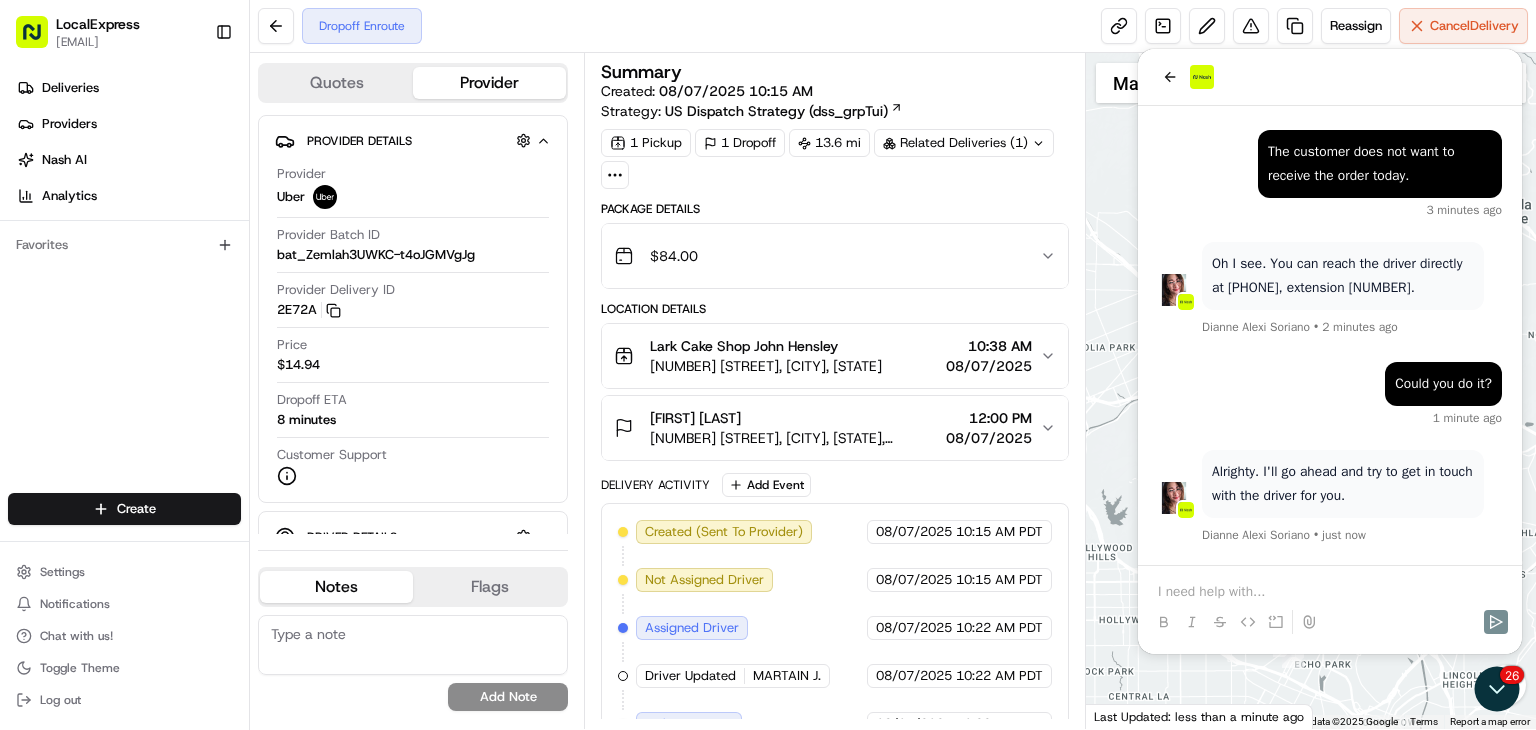 click at bounding box center (1330, 592) 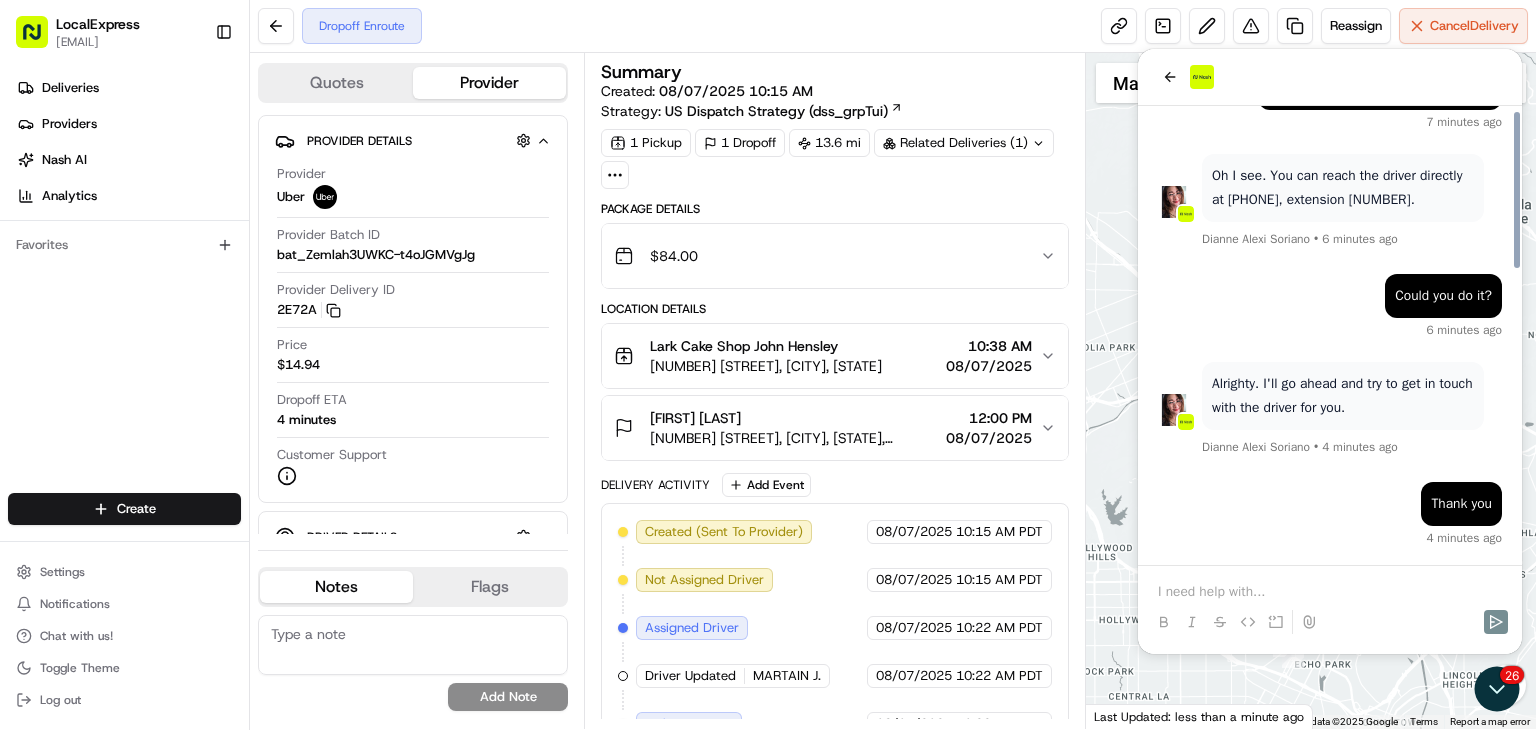 scroll, scrollTop: 860, scrollLeft: 0, axis: vertical 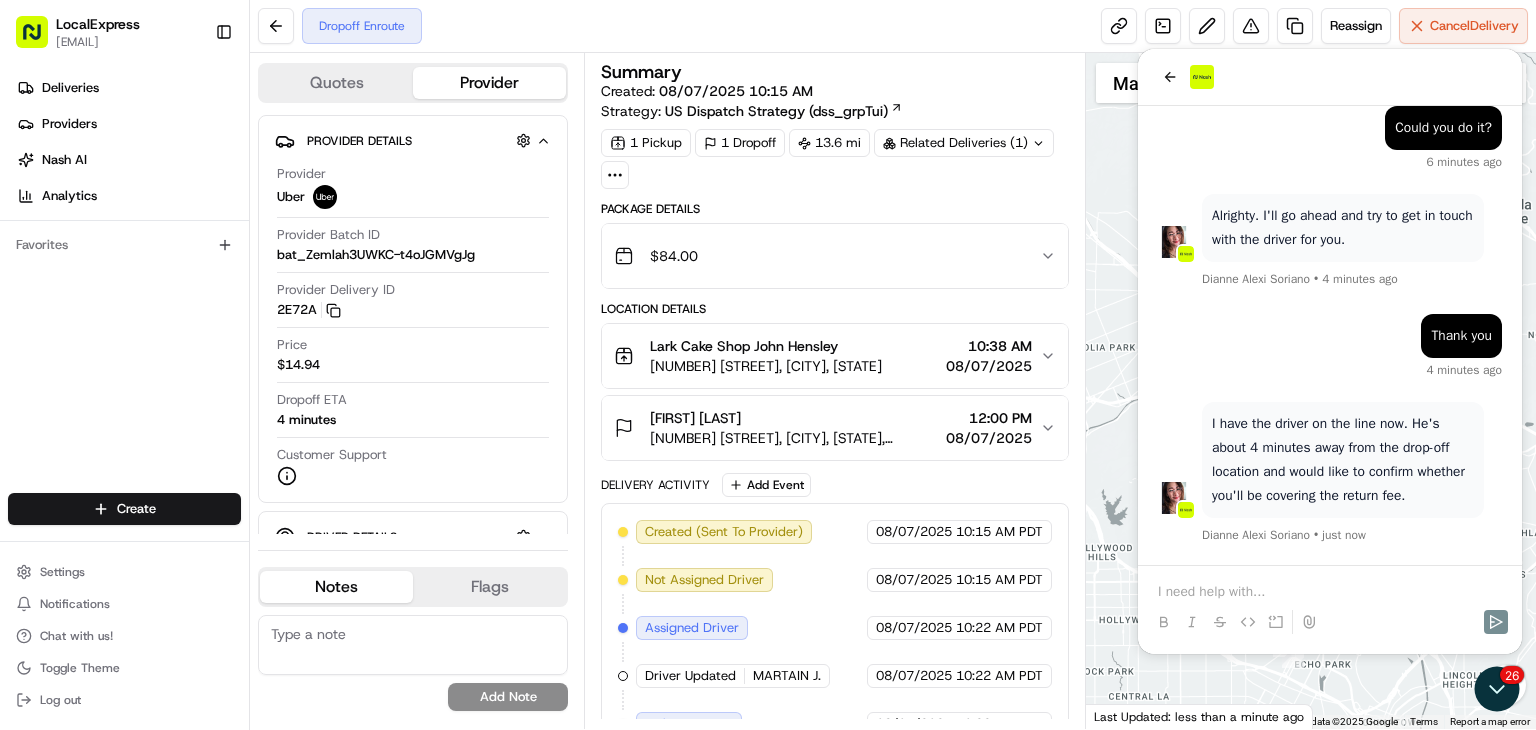 click at bounding box center (1330, 592) 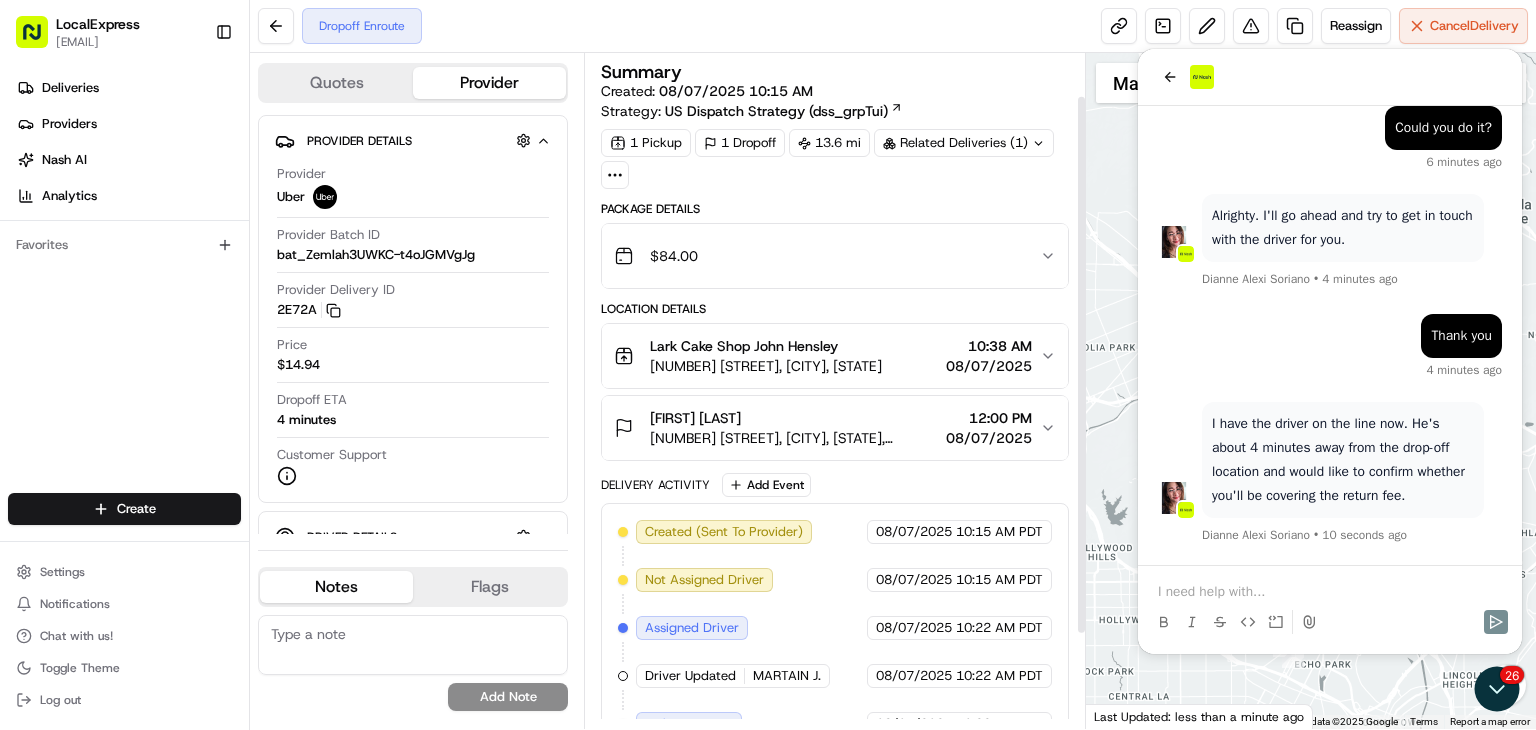 scroll, scrollTop: 172, scrollLeft: 0, axis: vertical 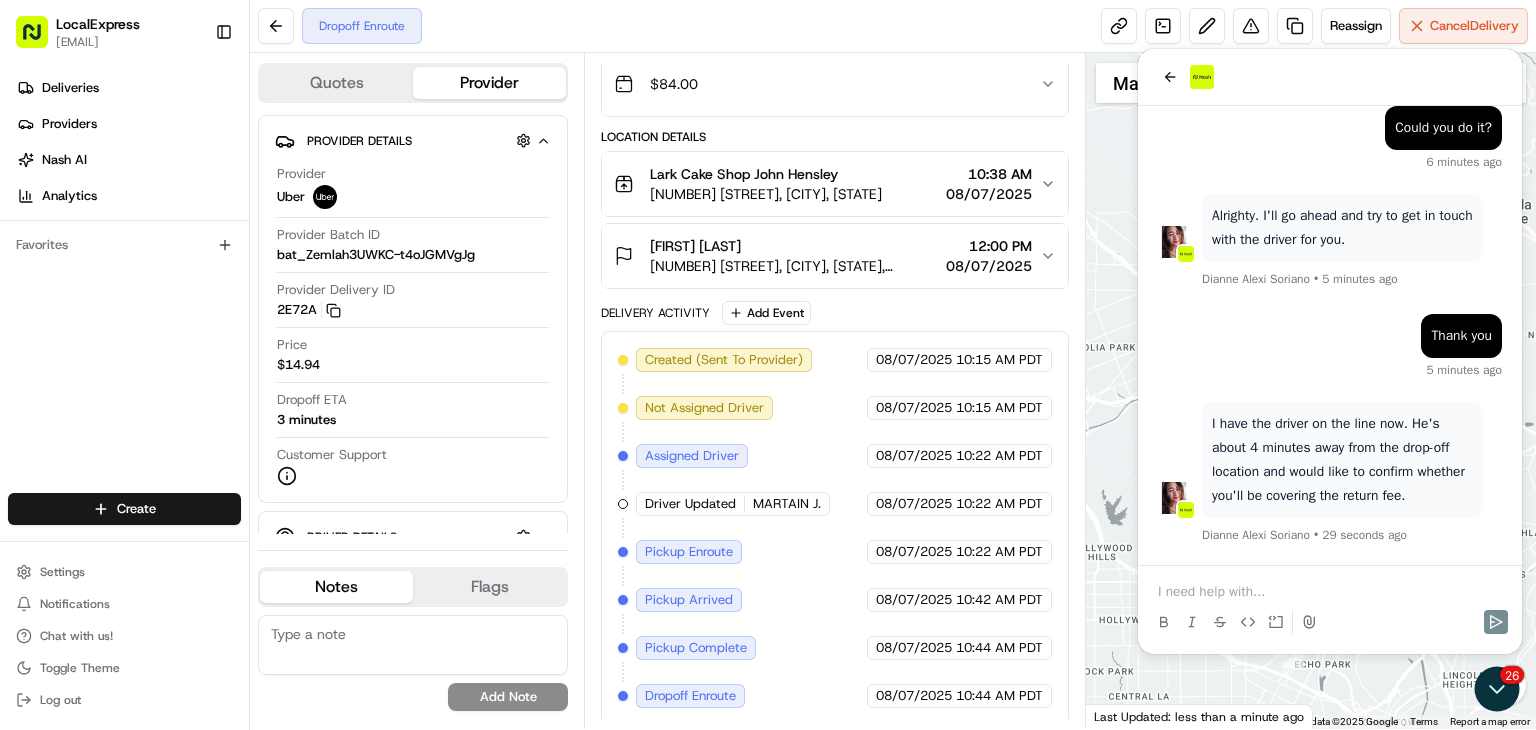 click at bounding box center (1330, 592) 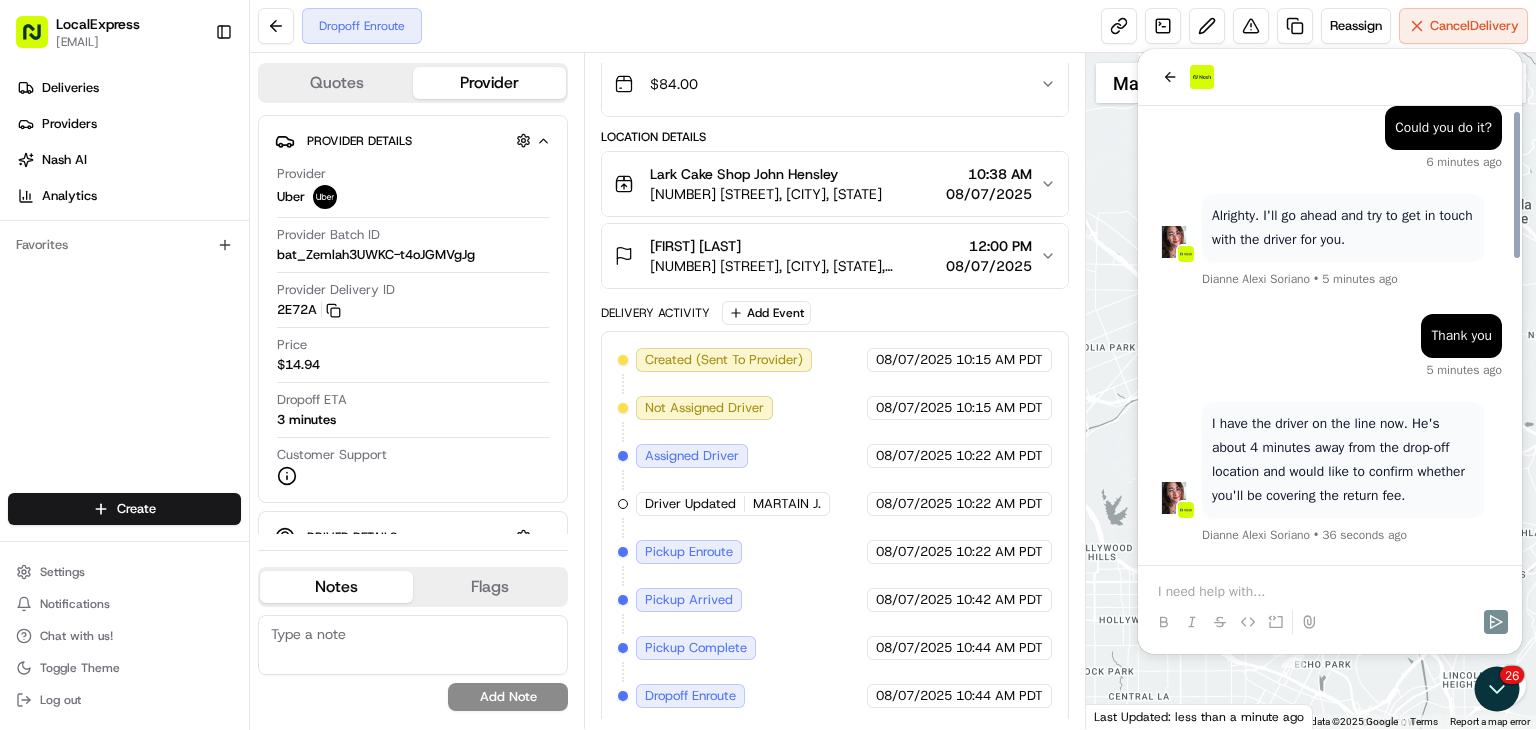scroll, scrollTop: 948, scrollLeft: 0, axis: vertical 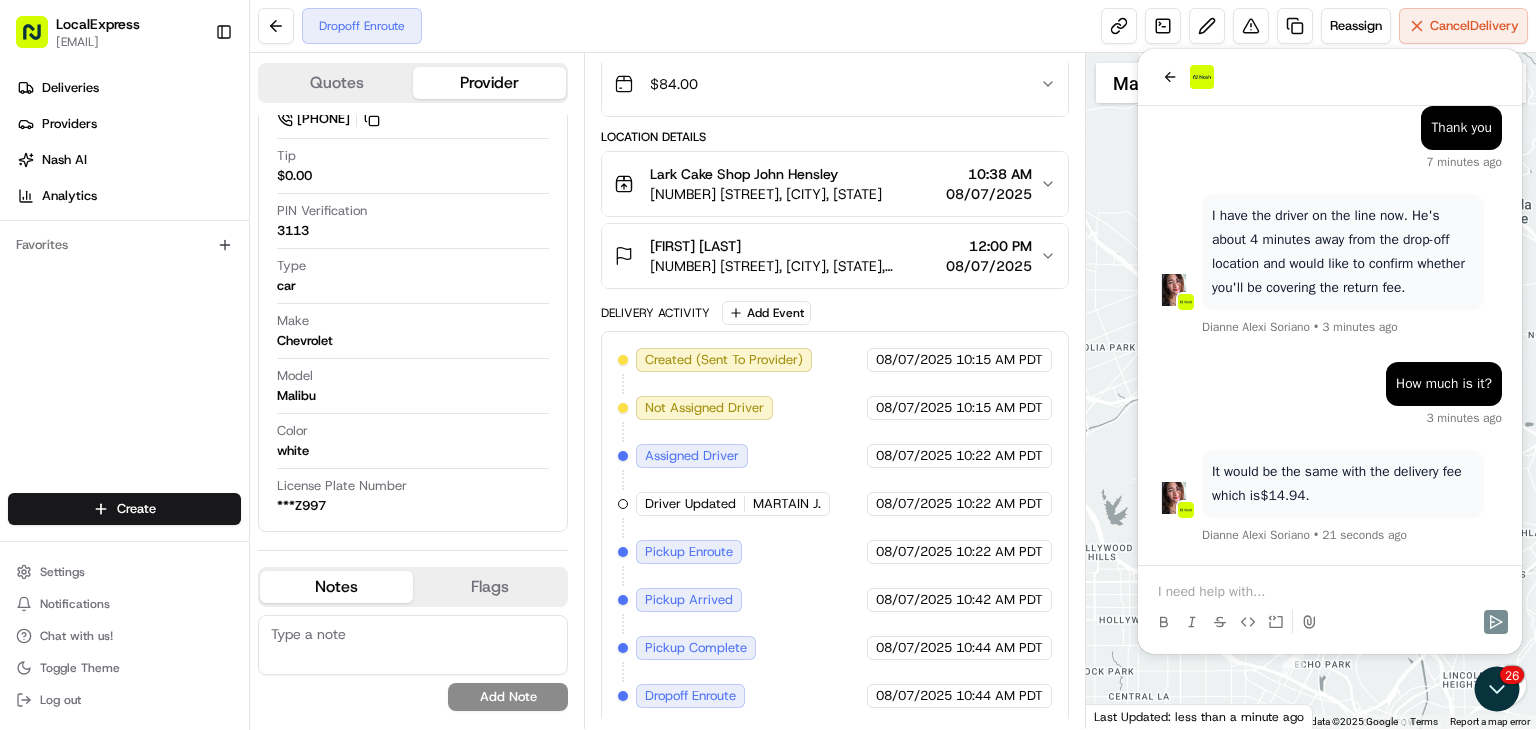 click at bounding box center (1330, 592) 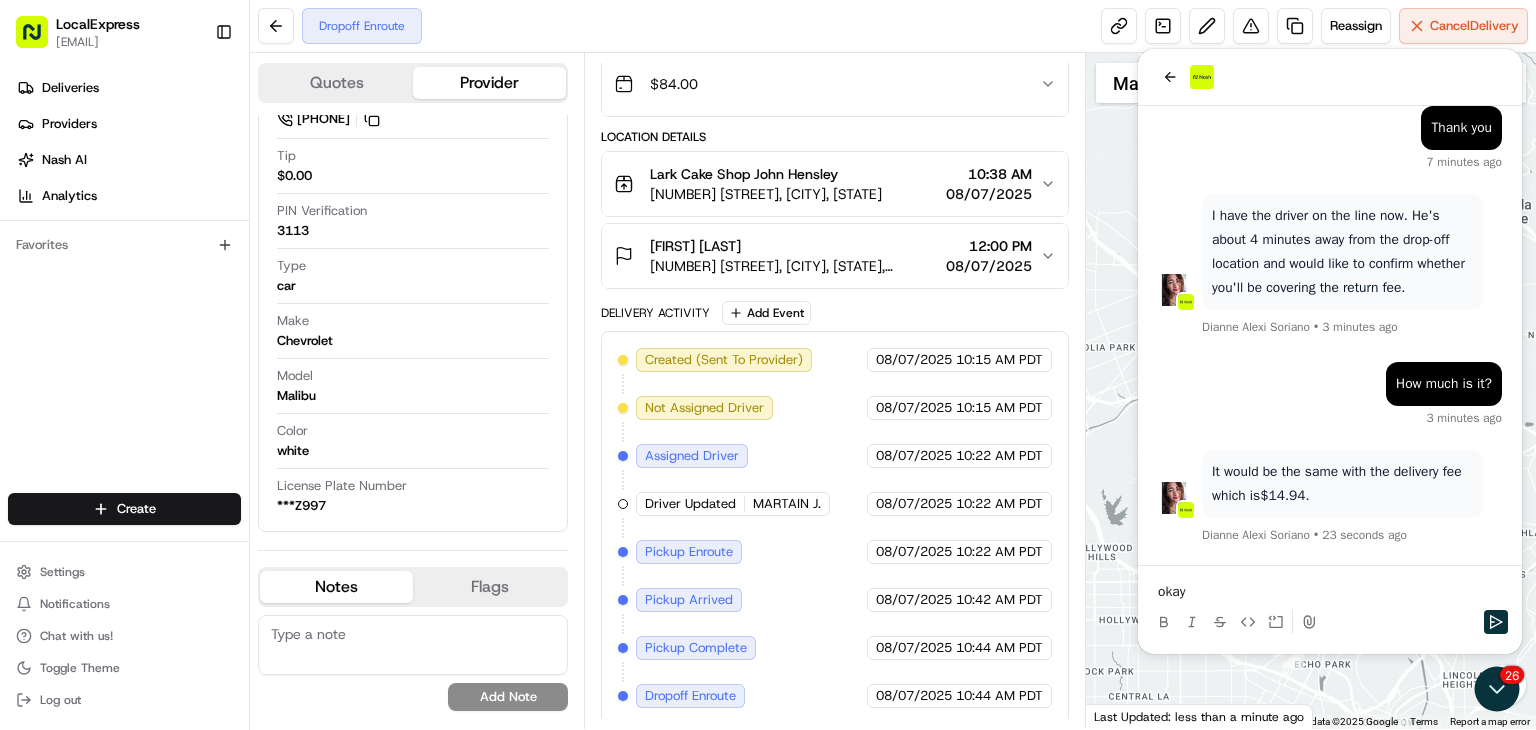 scroll, scrollTop: 1156, scrollLeft: 0, axis: vertical 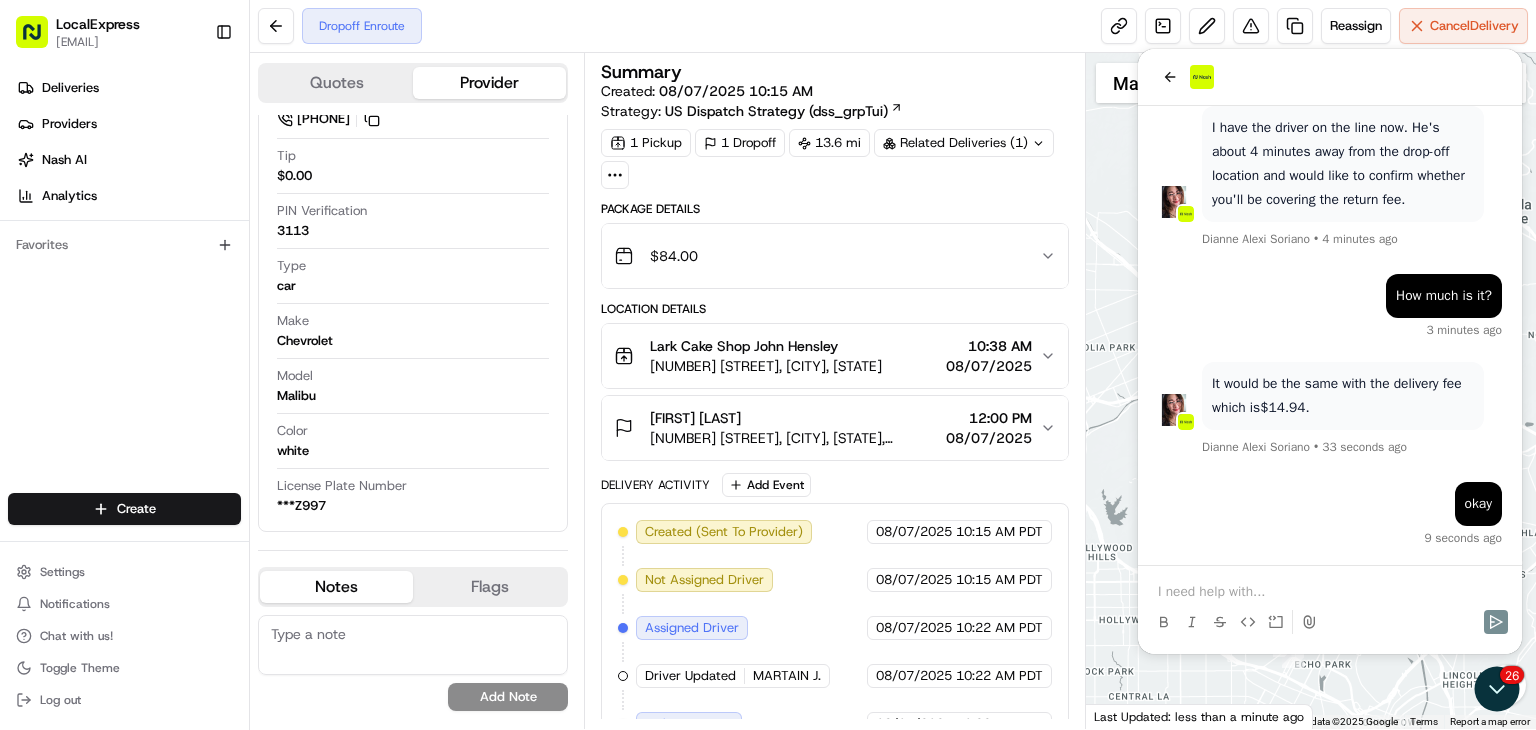 click at bounding box center (1330, 592) 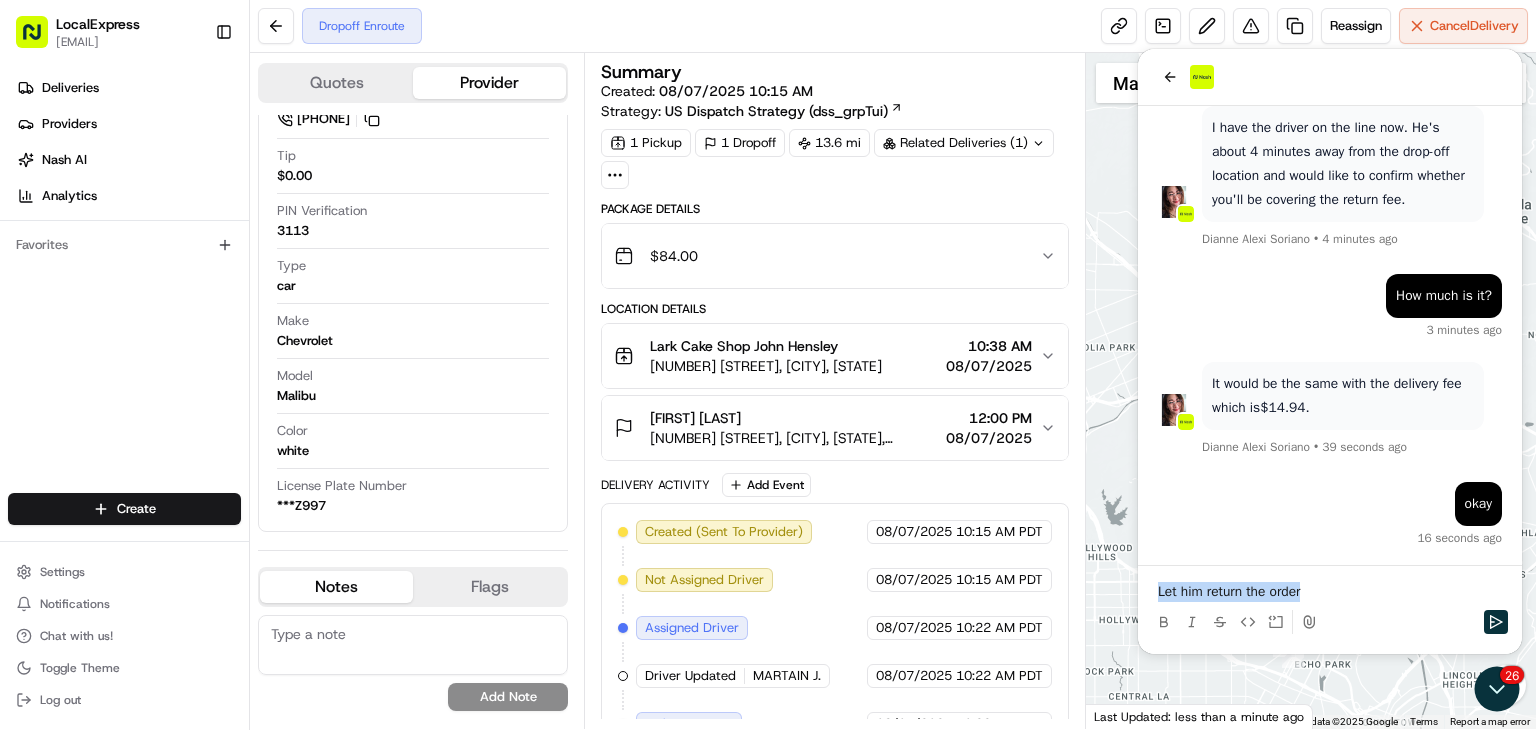 drag, startPoint x: 1313, startPoint y: 586, endPoint x: 1116, endPoint y: 590, distance: 197.0406 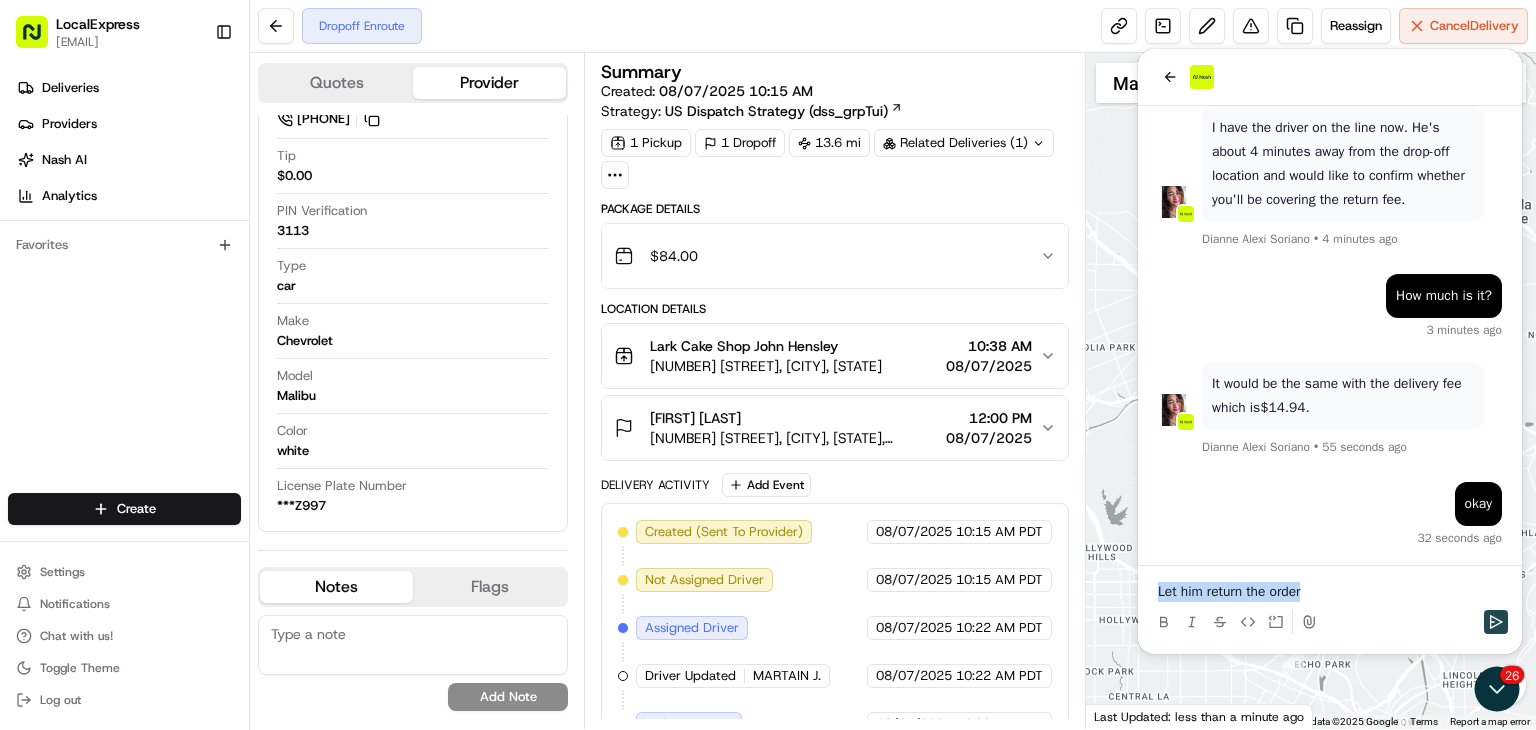 click at bounding box center (1496, 622) 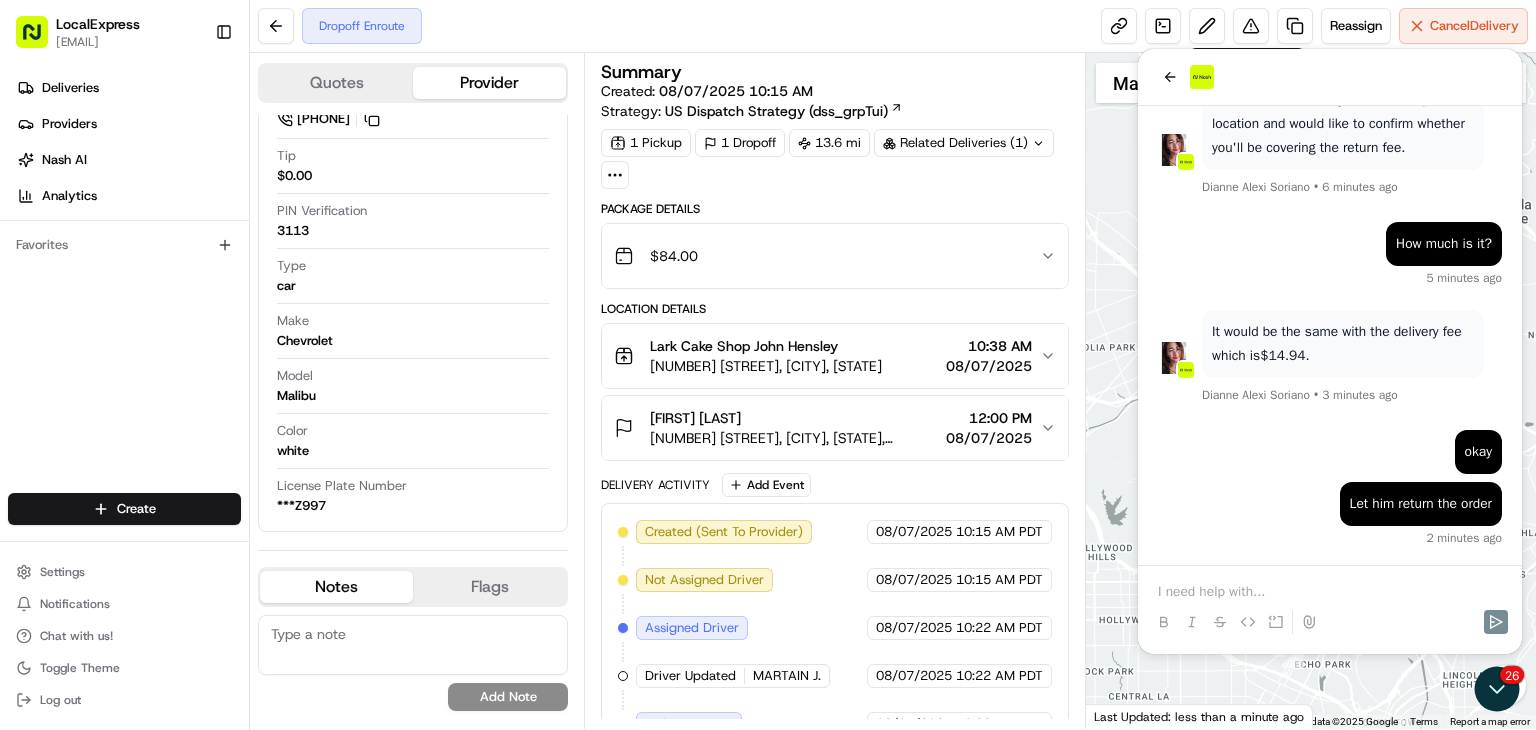scroll, scrollTop: 1352, scrollLeft: 0, axis: vertical 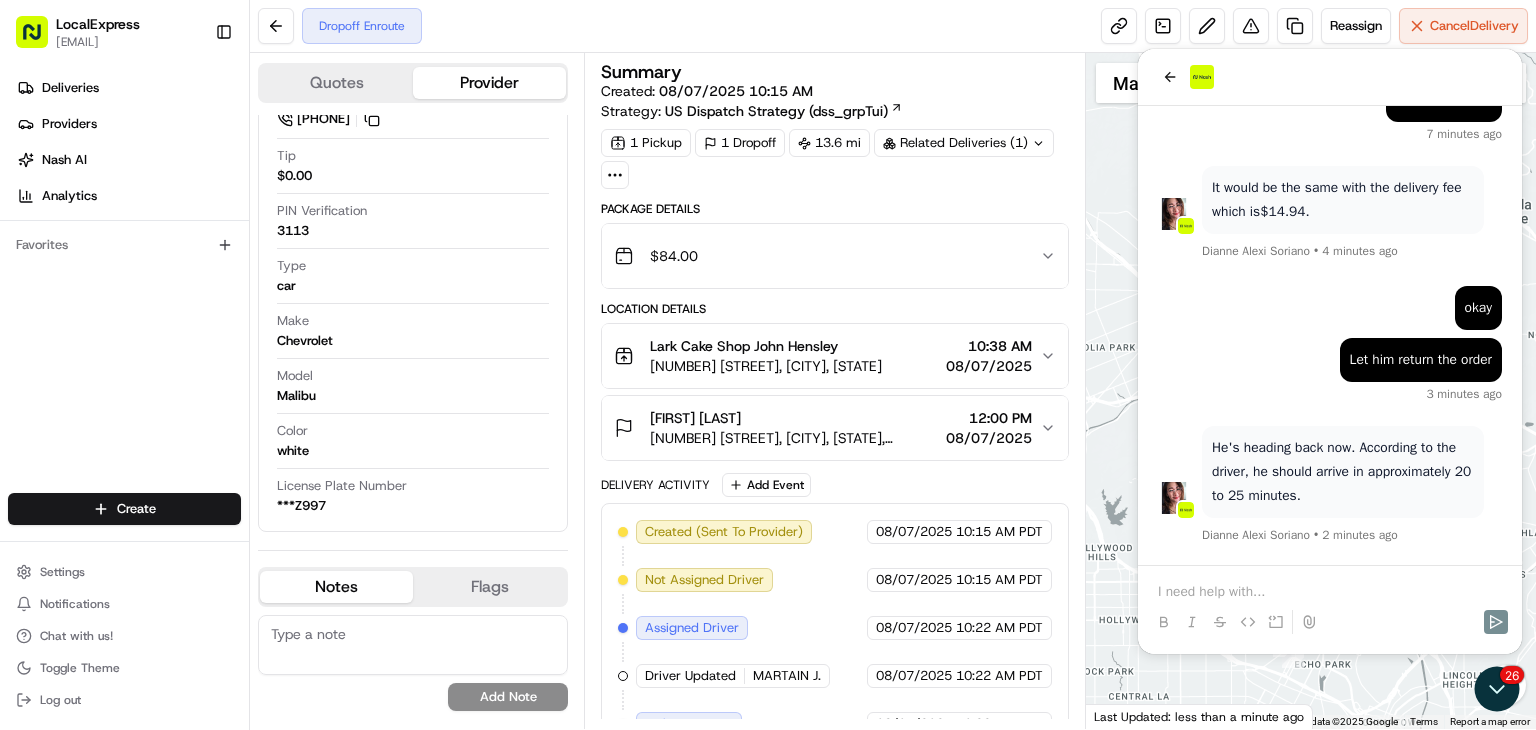 click at bounding box center (1330, 604) 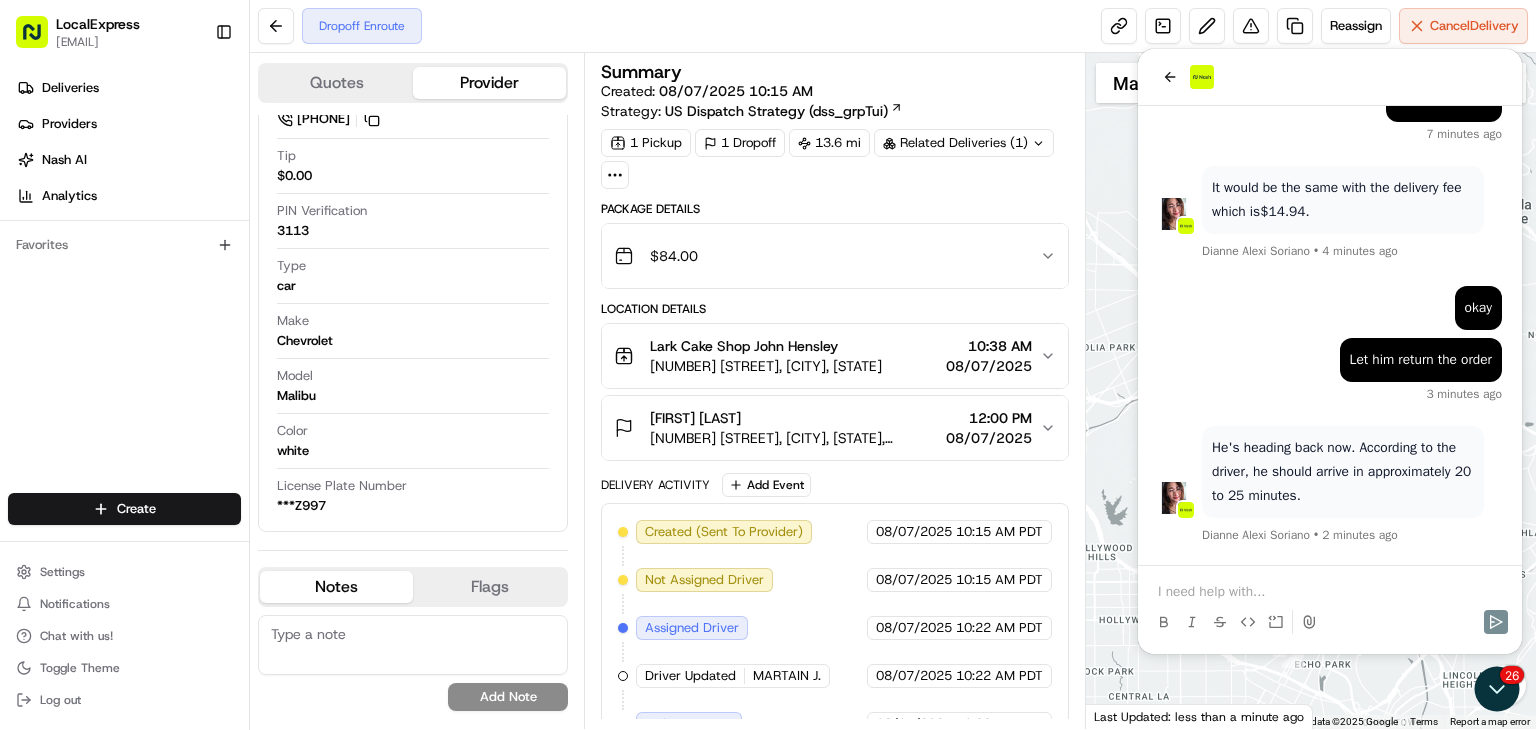 click at bounding box center (1330, 592) 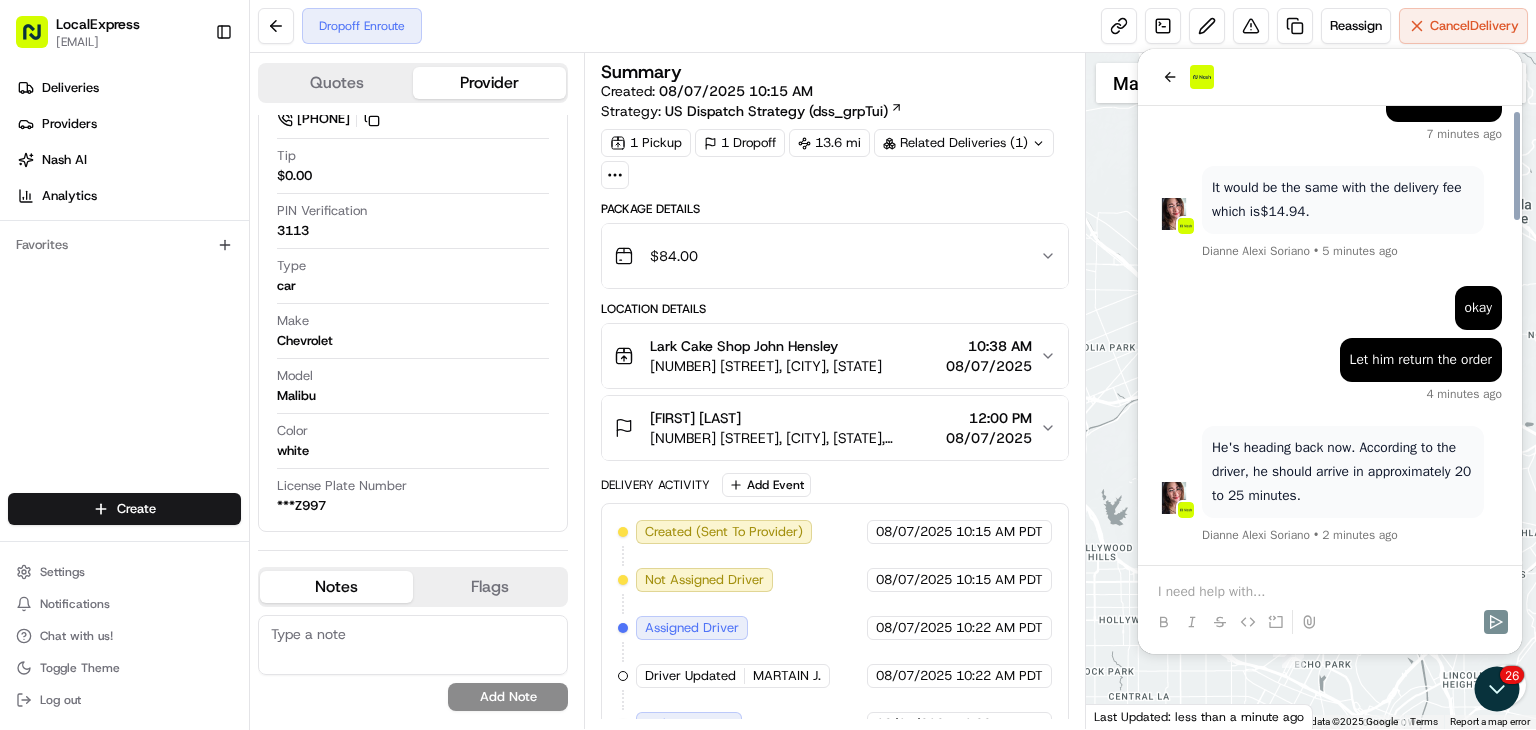 scroll, scrollTop: 1440, scrollLeft: 0, axis: vertical 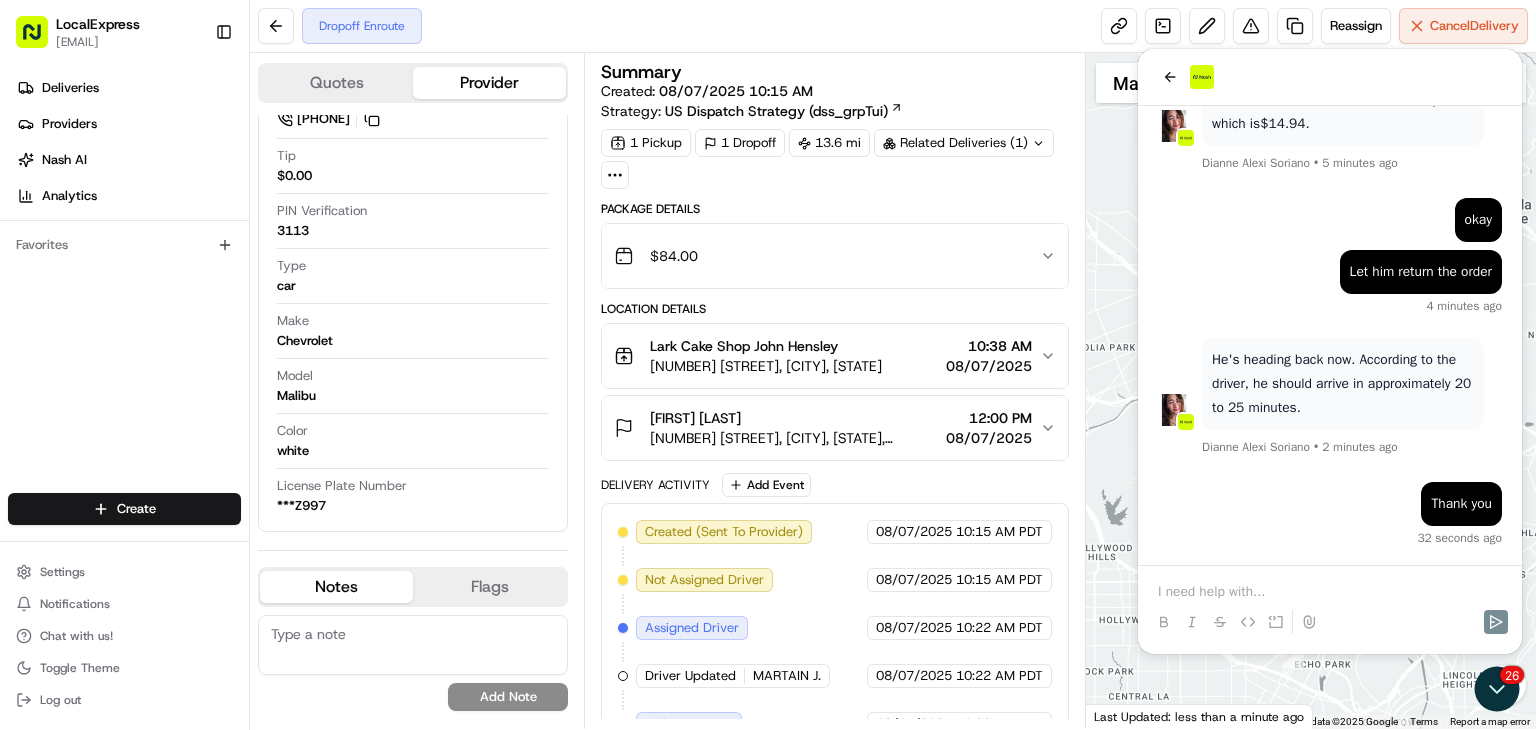 click on "Package Details" at bounding box center [835, 209] 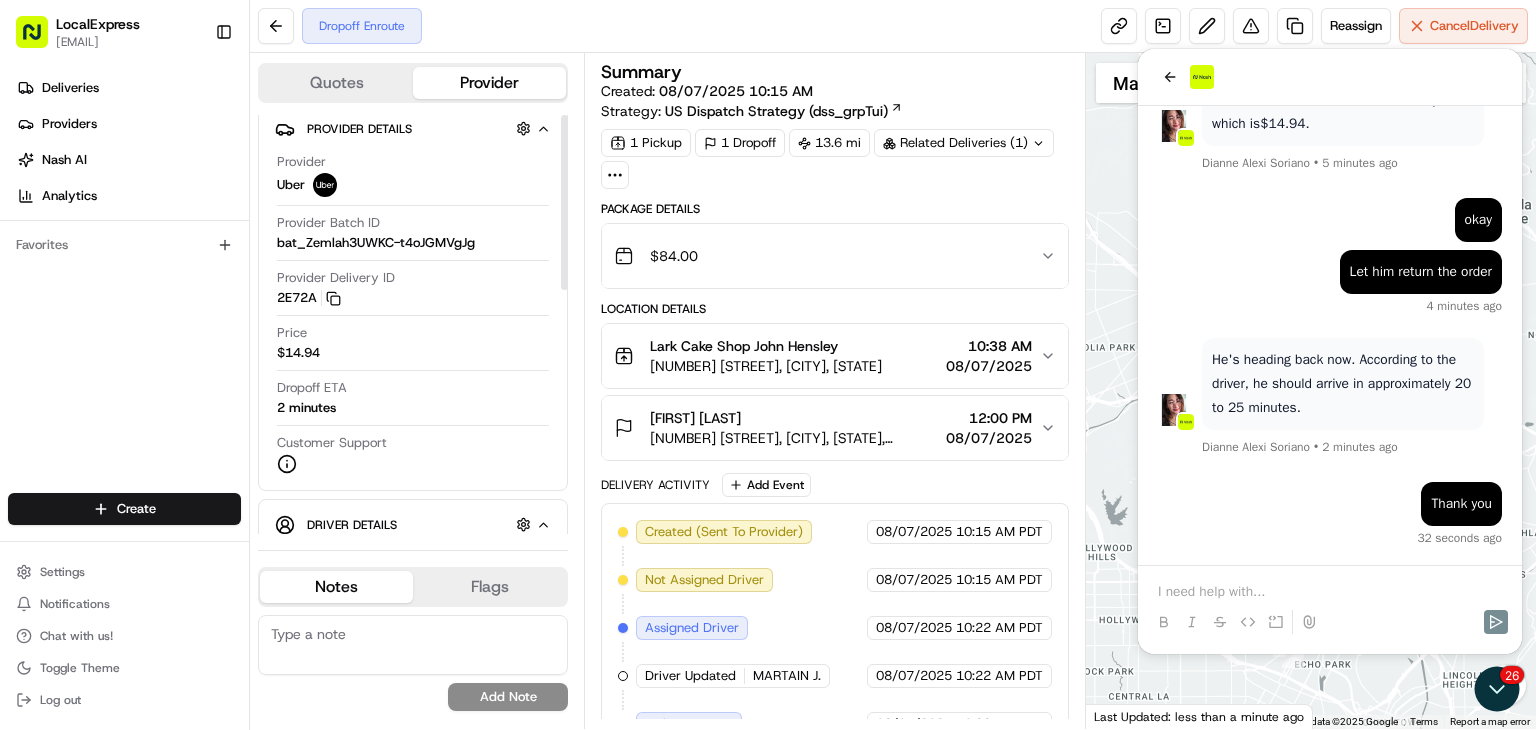 scroll, scrollTop: 0, scrollLeft: 0, axis: both 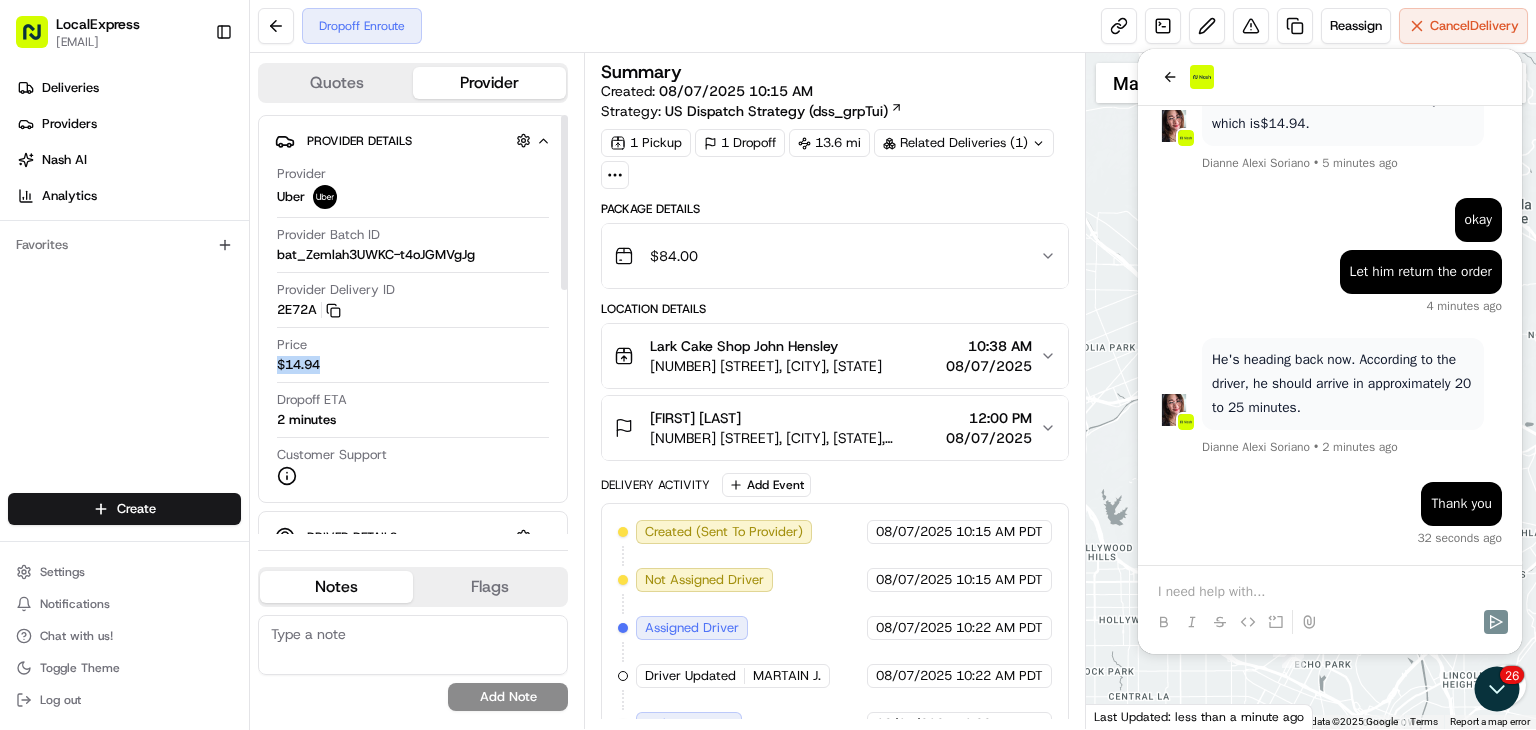 drag, startPoint x: 328, startPoint y: 364, endPoint x: 269, endPoint y: 365, distance: 59.008472 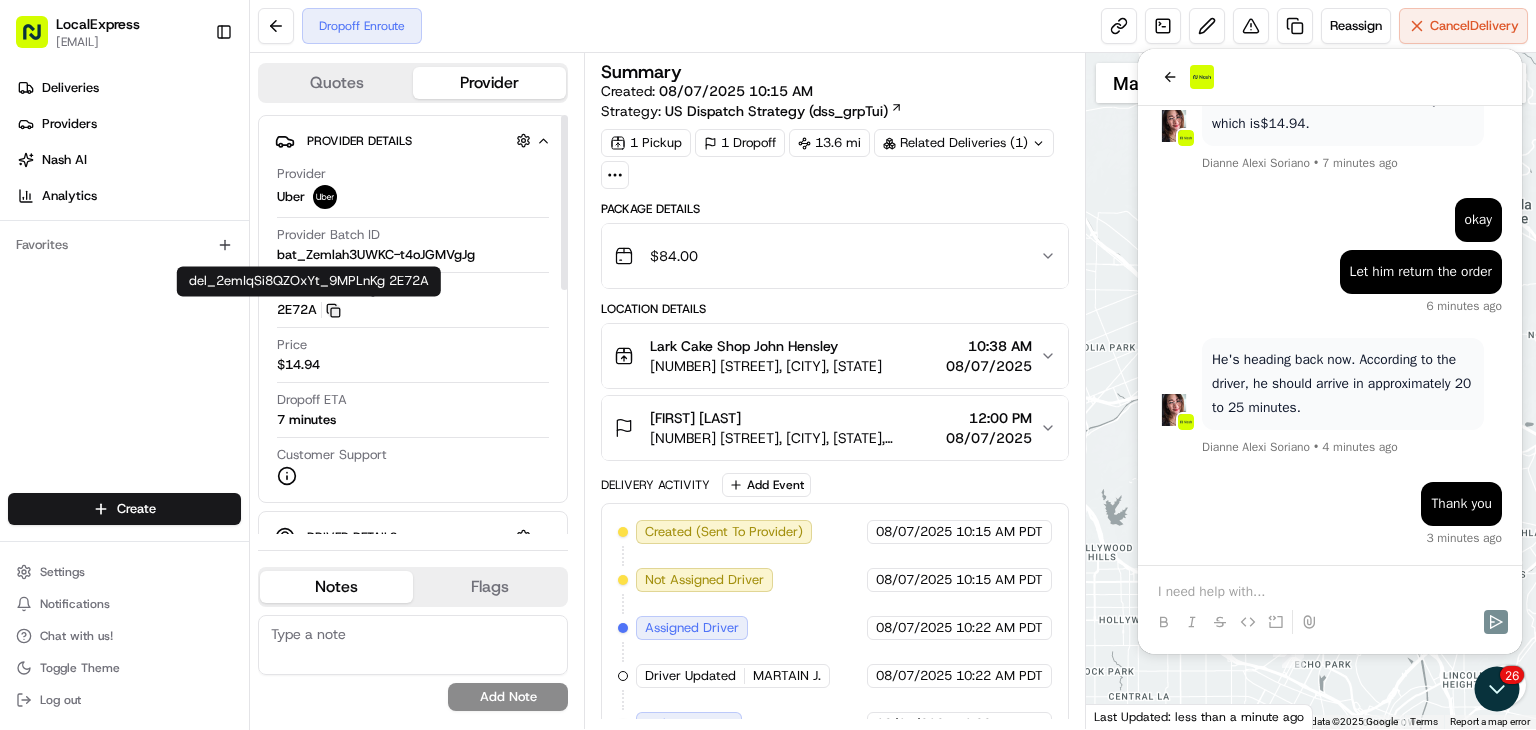 click 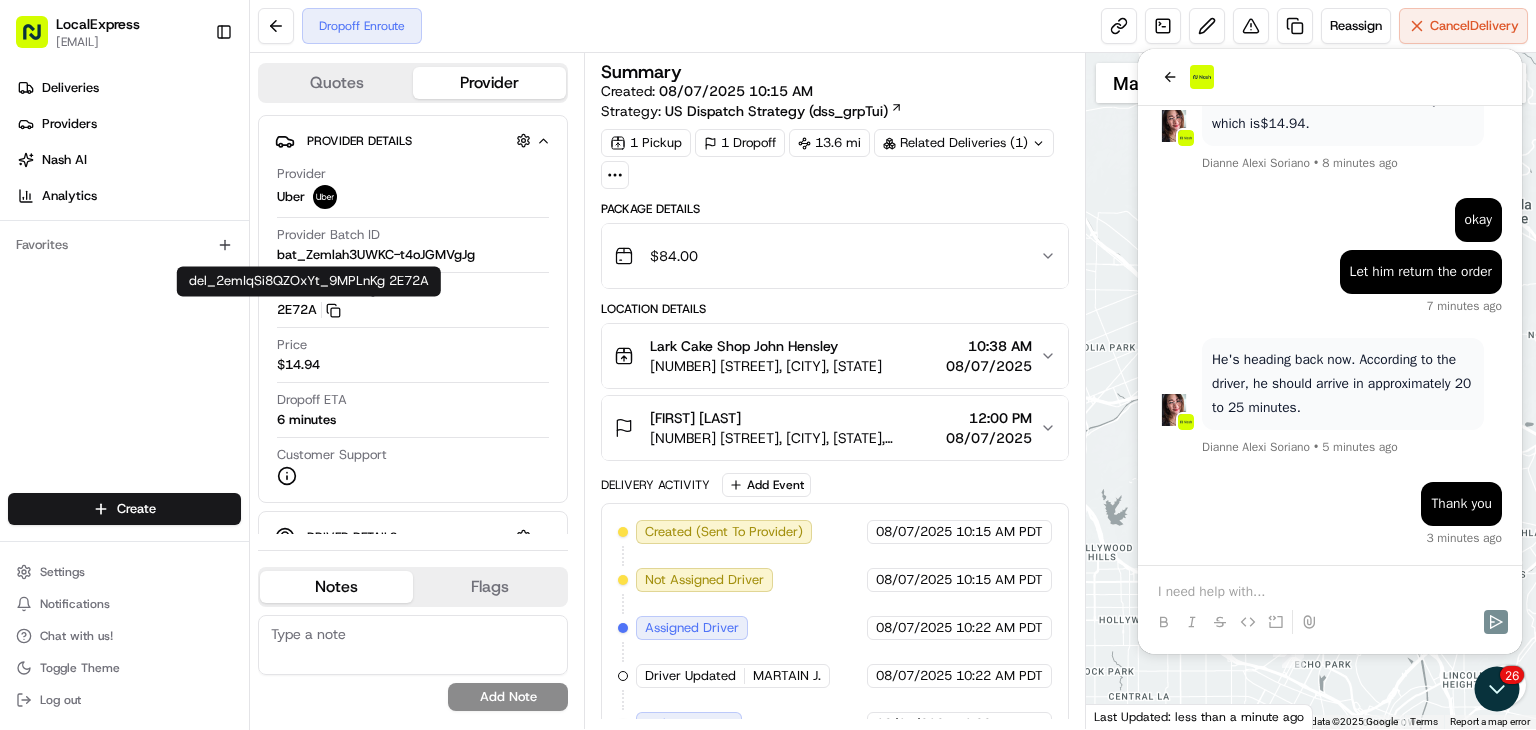 scroll, scrollTop: 172, scrollLeft: 0, axis: vertical 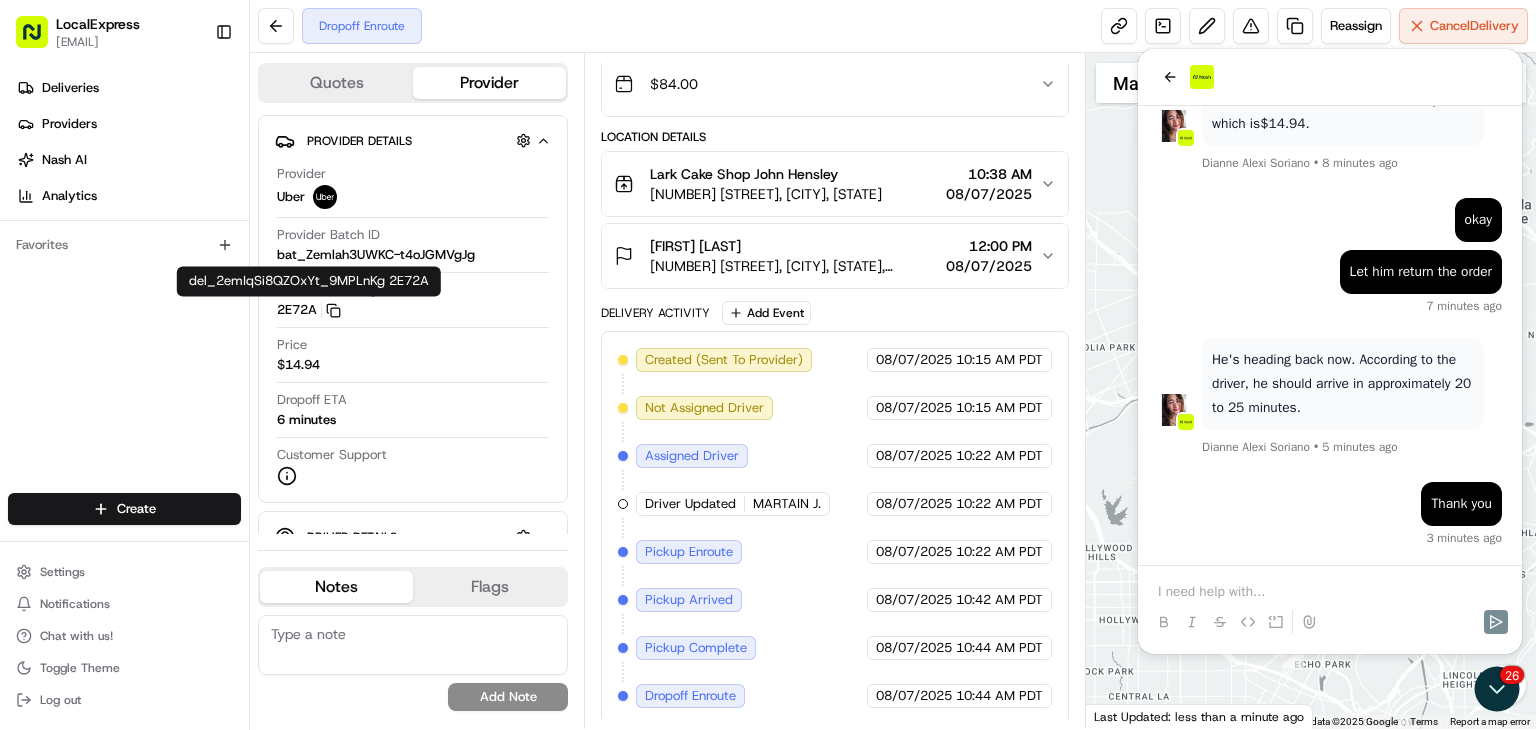 click on "$ 84.00" at bounding box center [827, 84] 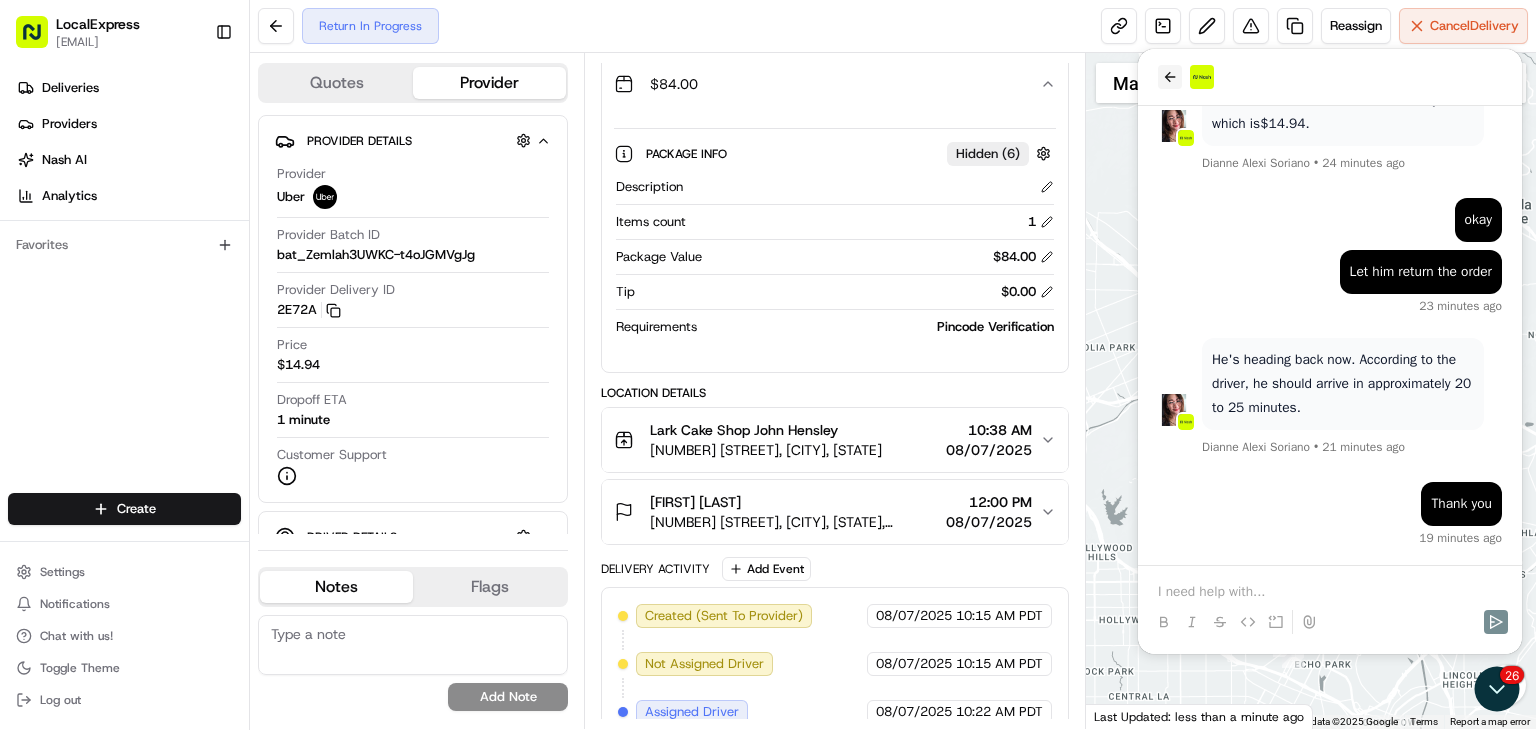 click 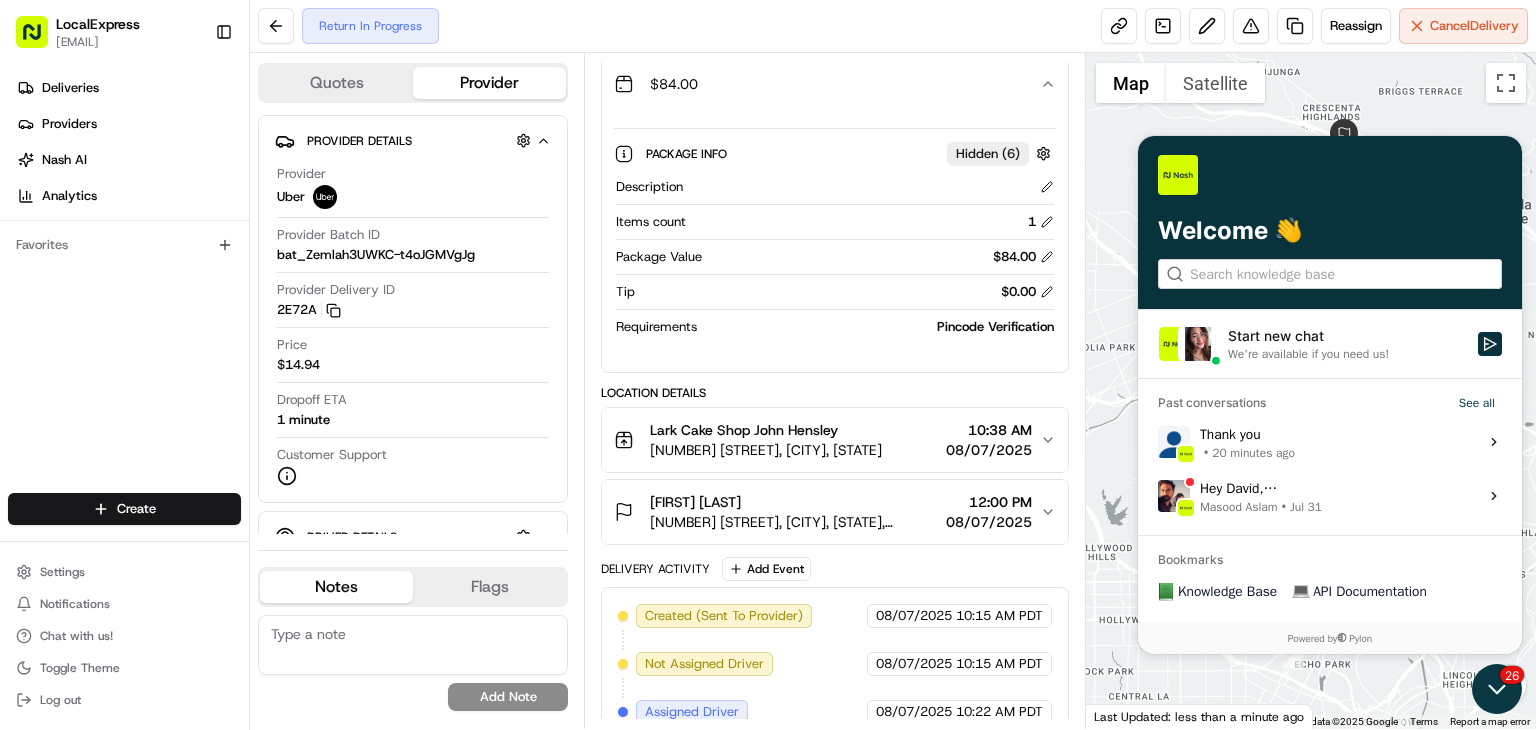 click 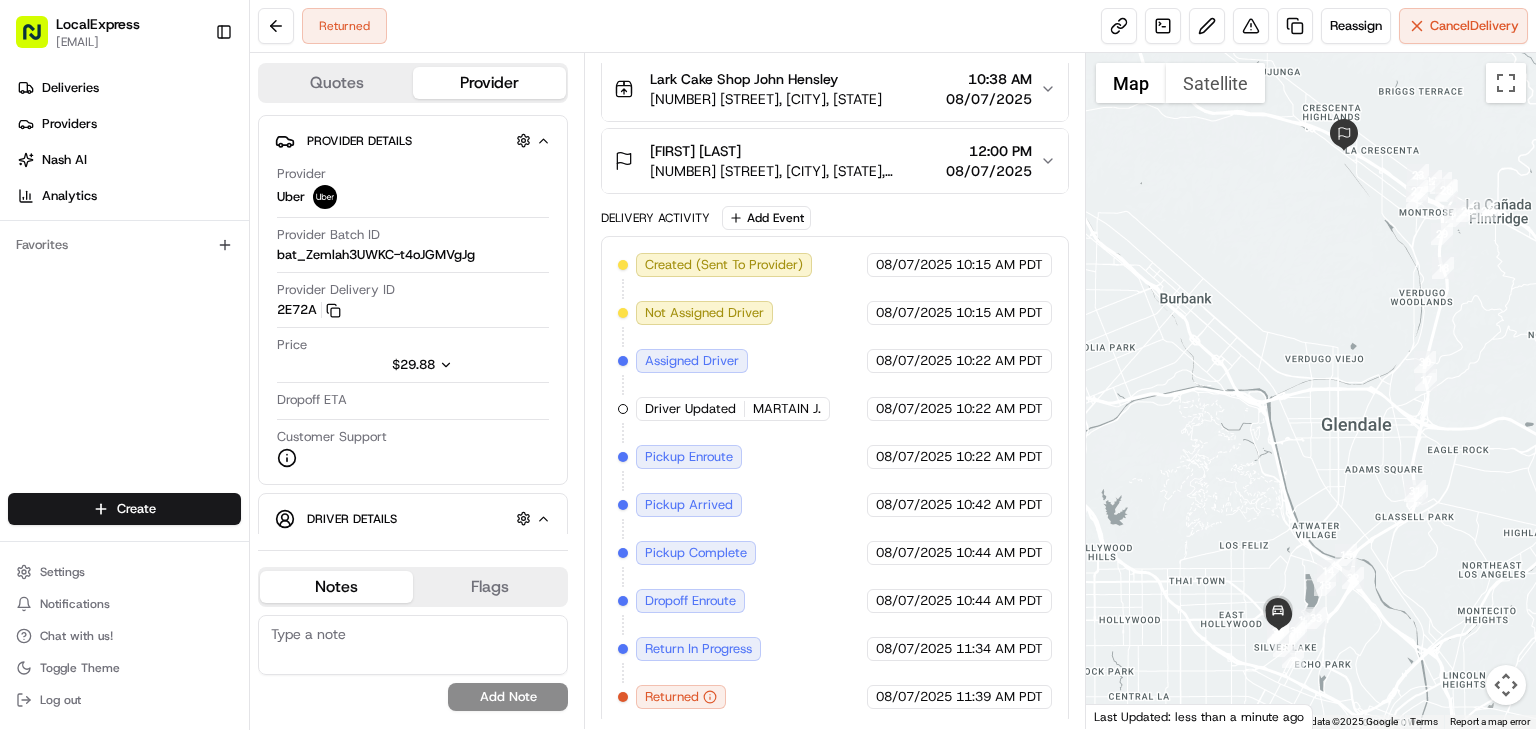 scroll, scrollTop: 0, scrollLeft: 0, axis: both 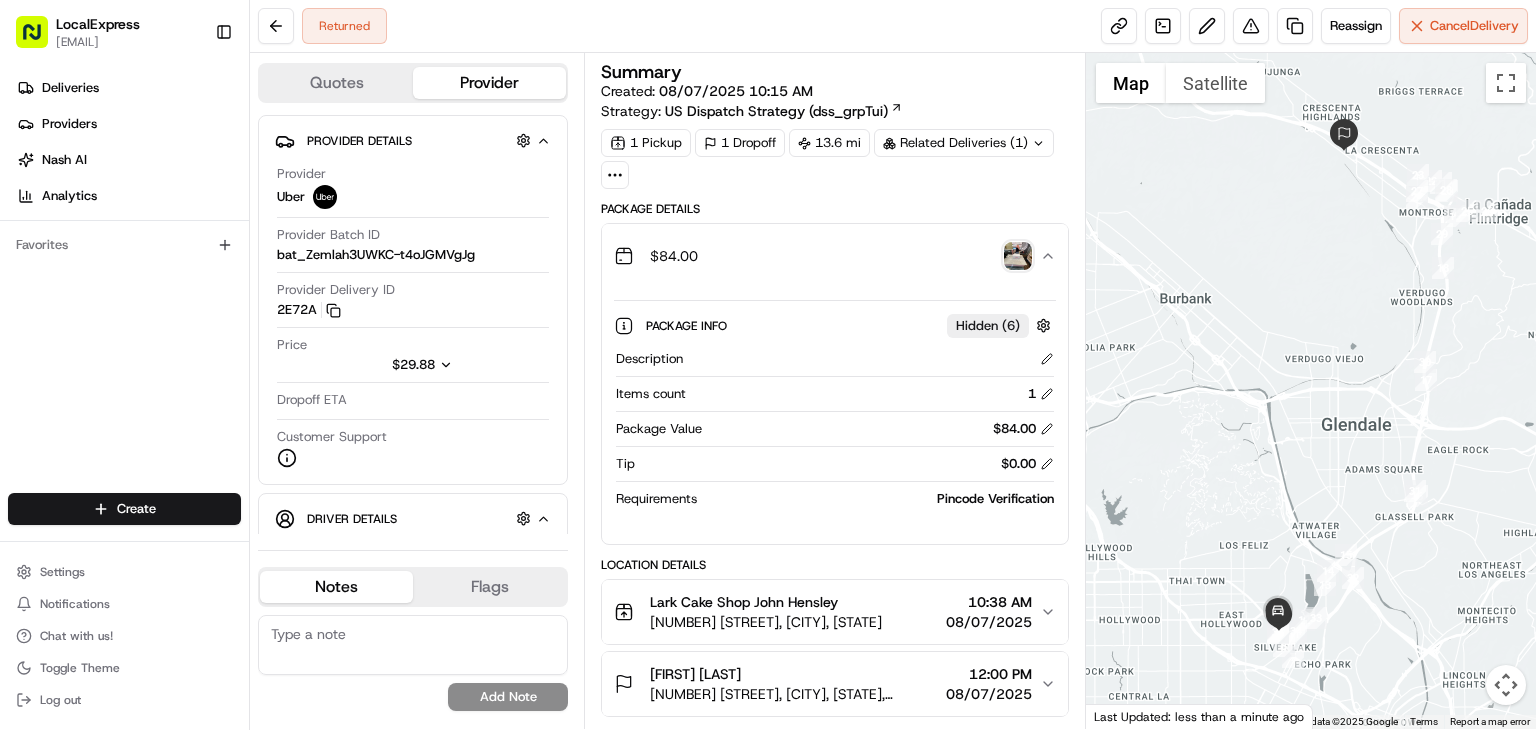 click at bounding box center (1018, 256) 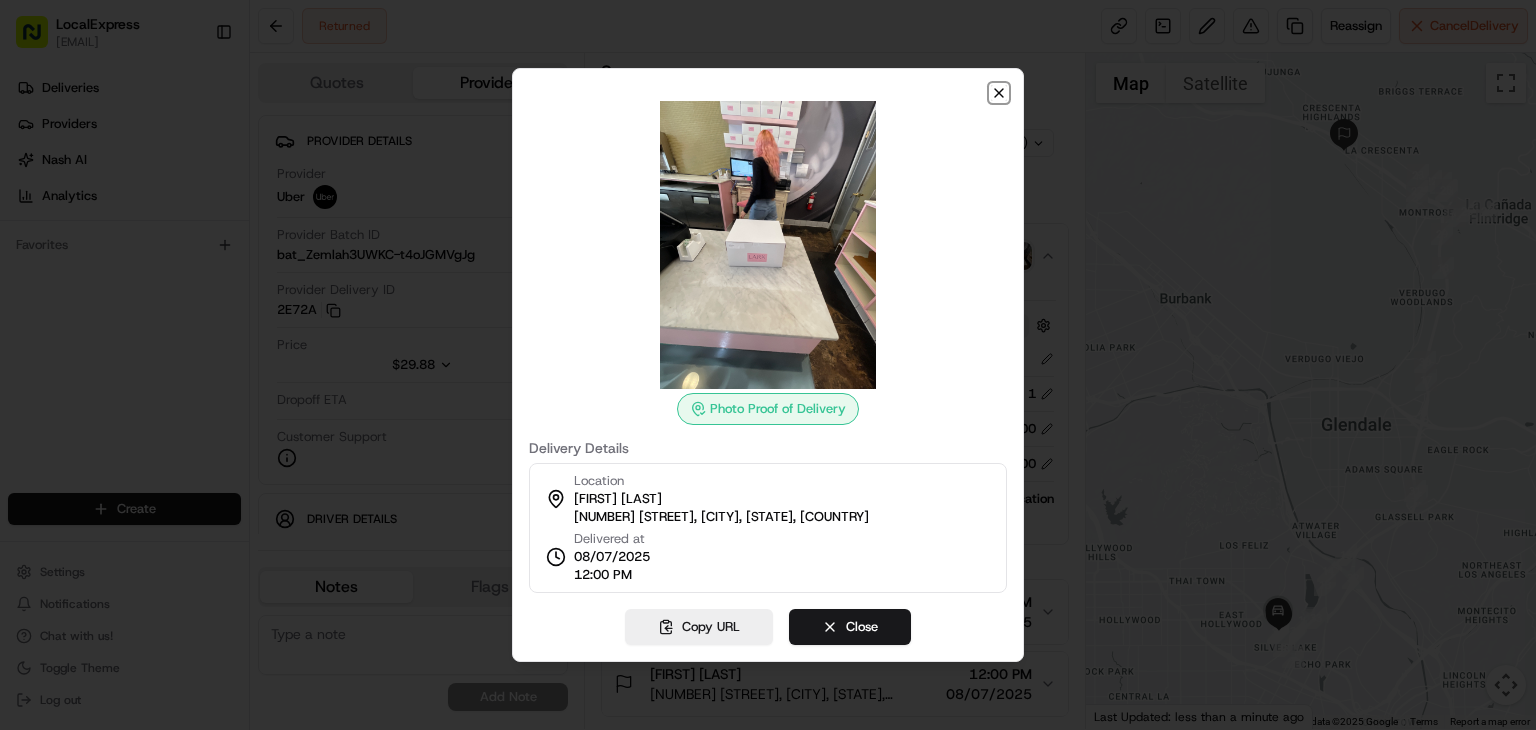 click 